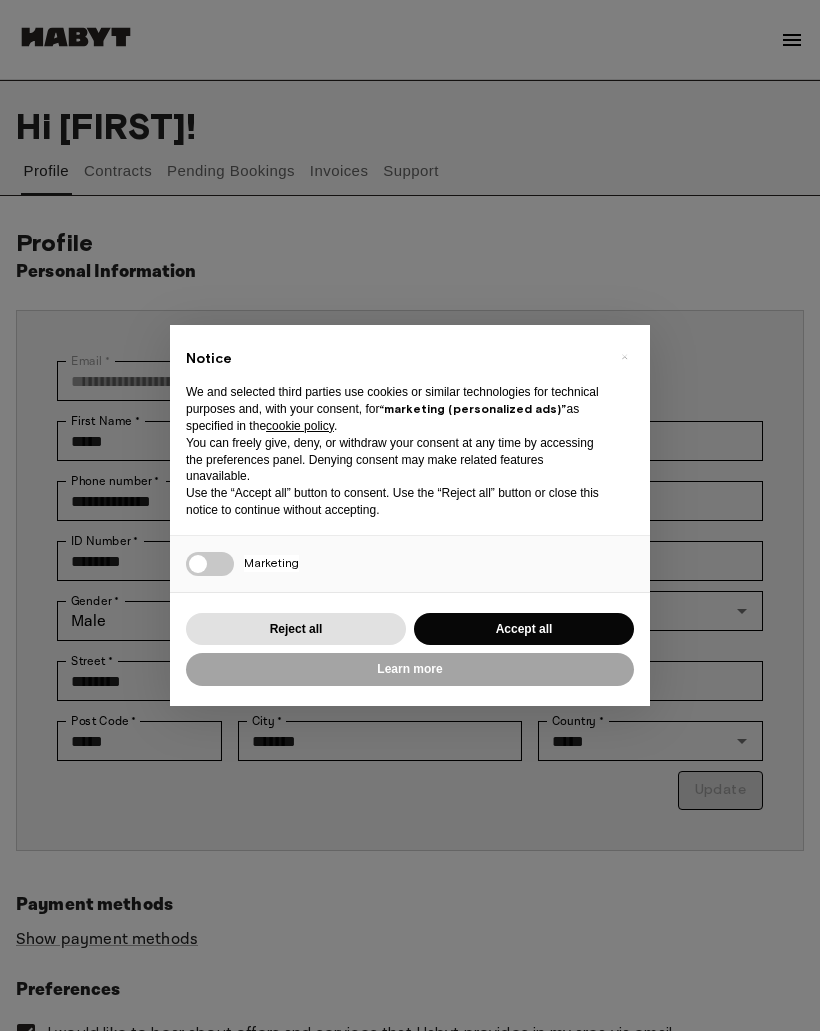 scroll, scrollTop: 0, scrollLeft: 0, axis: both 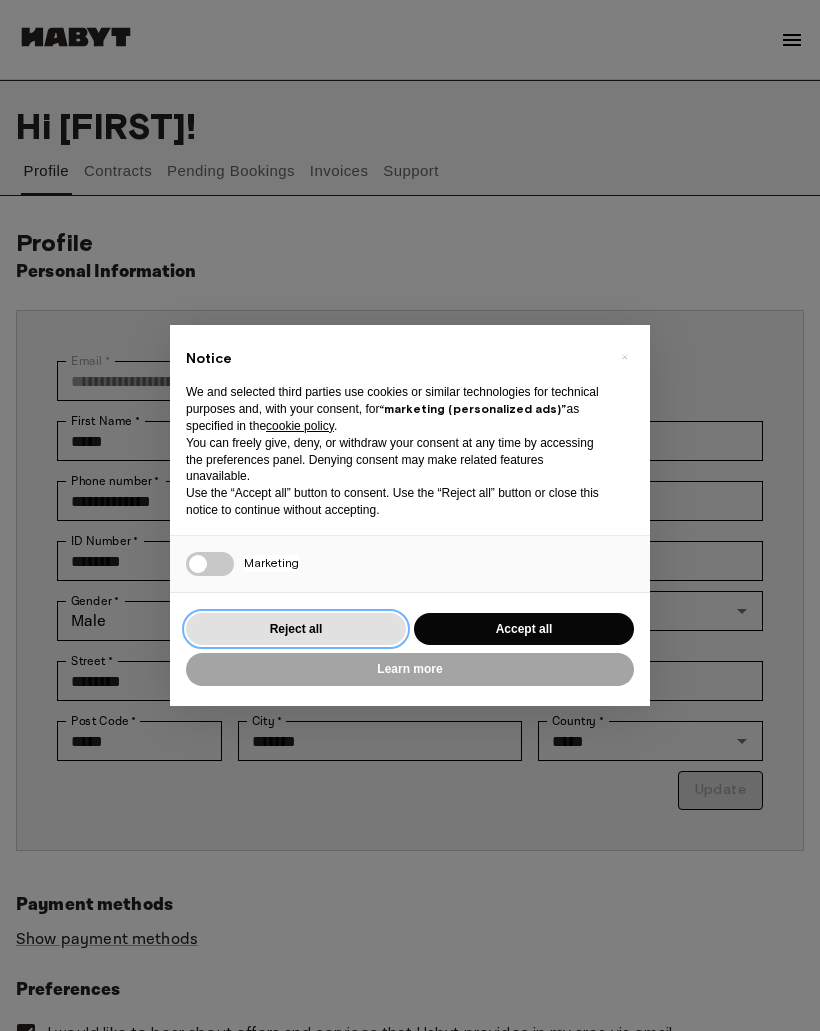 click on "Reject all" at bounding box center [296, 629] 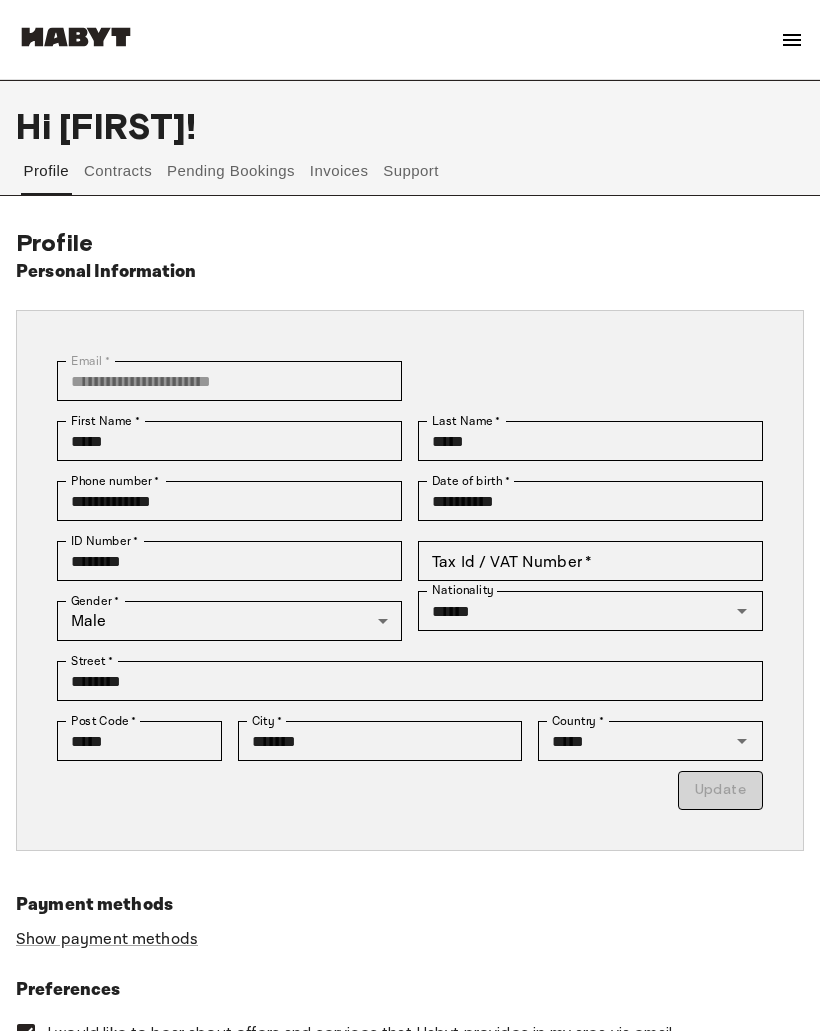 click on "Contracts" at bounding box center [118, 171] 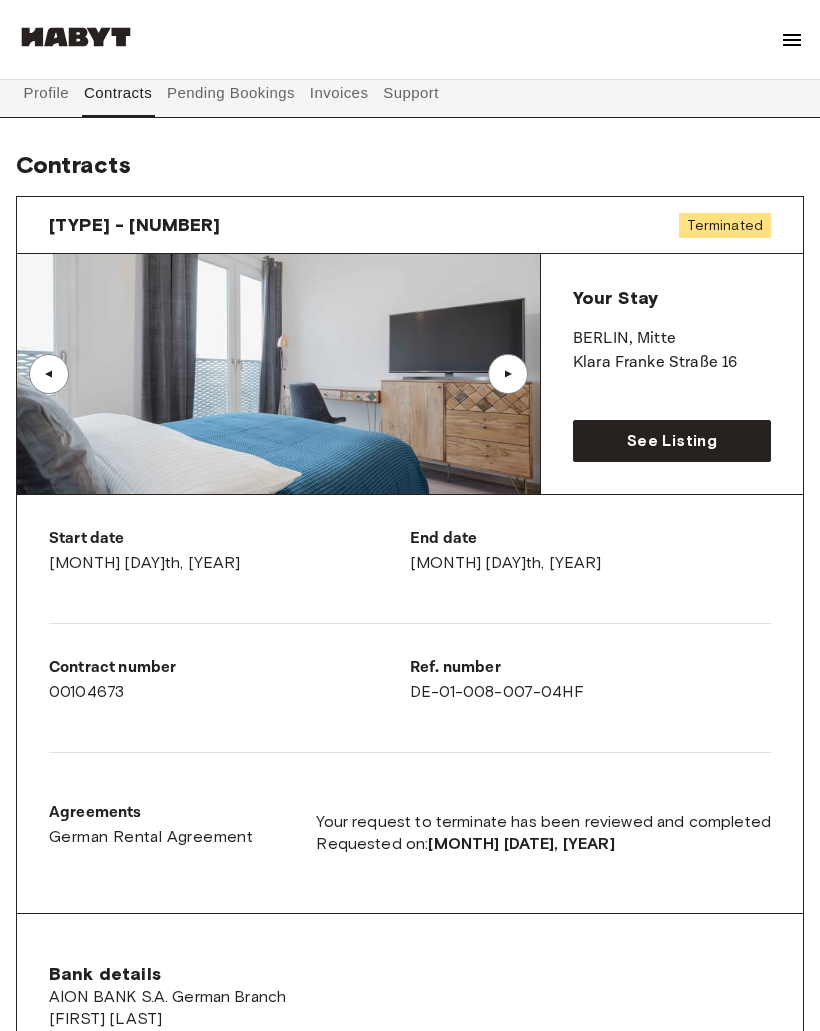 scroll, scrollTop: 0, scrollLeft: 0, axis: both 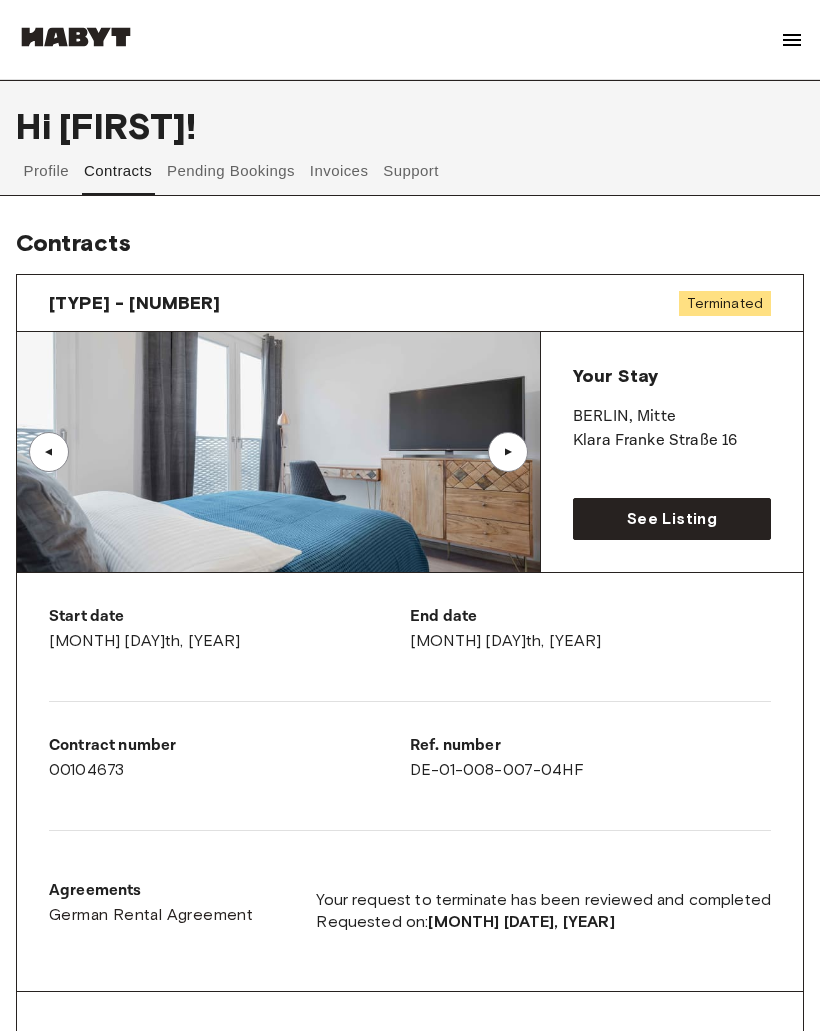 click on "Pending Bookings" at bounding box center (231, 171) 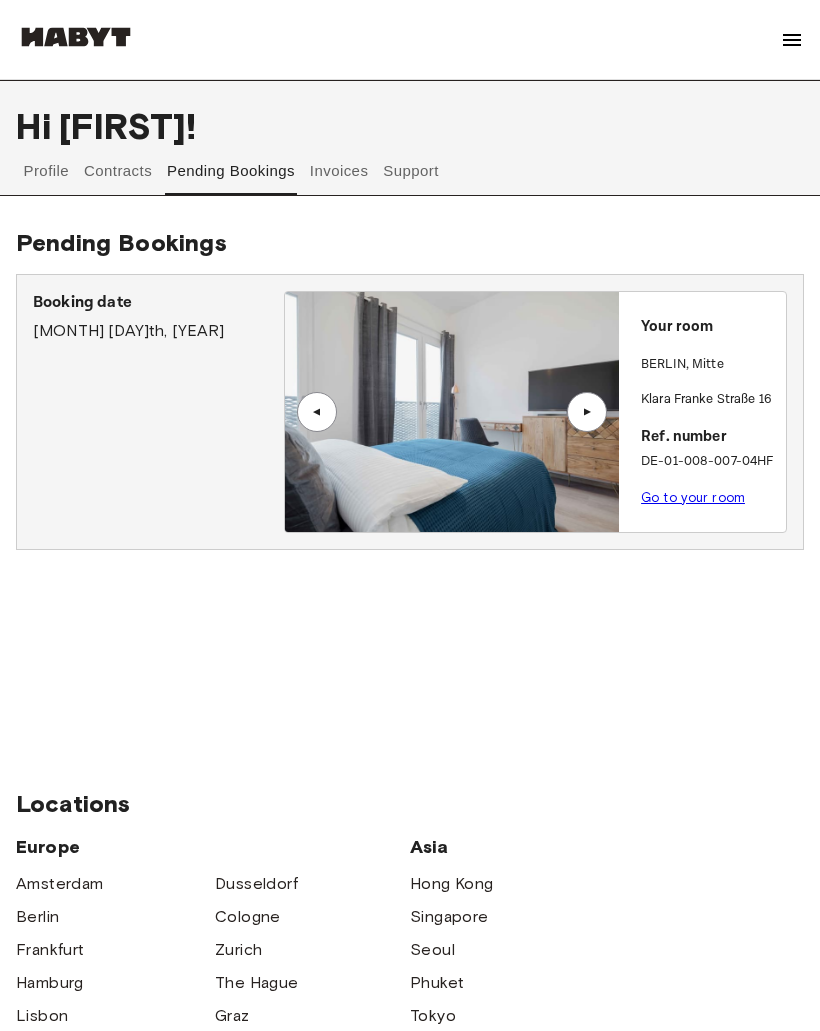 click on "Invoices" at bounding box center [338, 171] 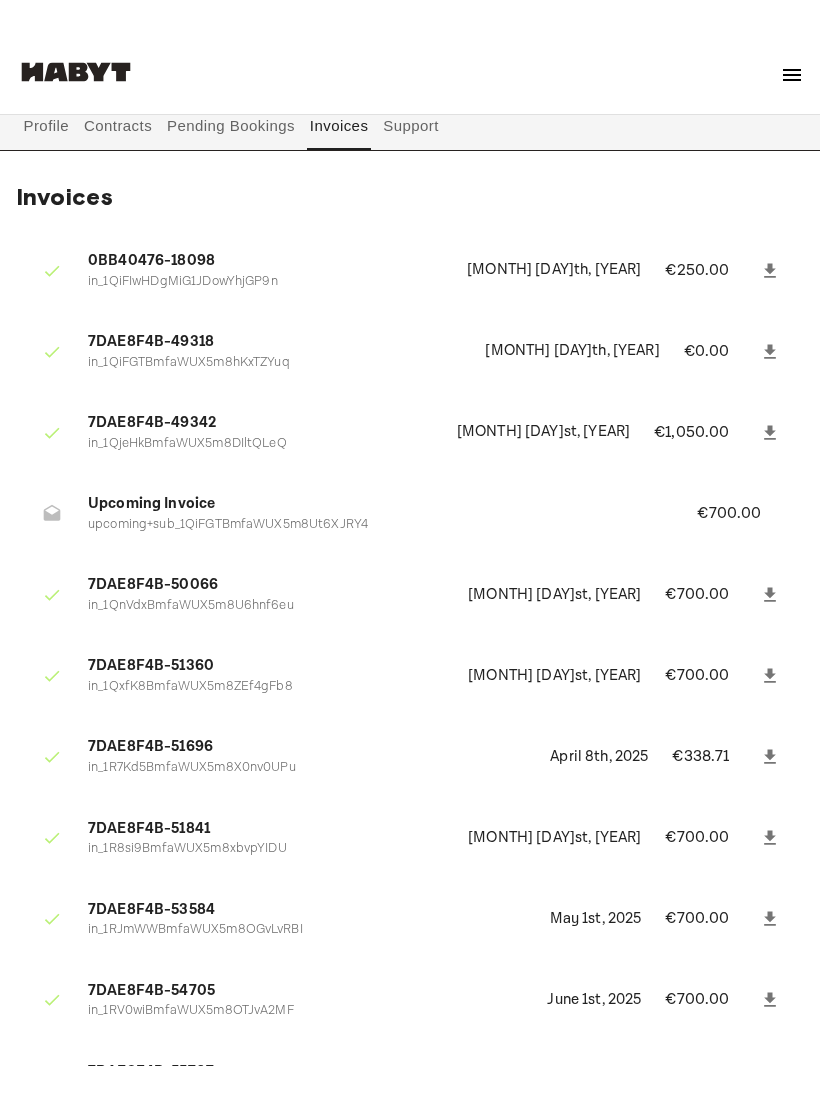 scroll, scrollTop: 0, scrollLeft: 0, axis: both 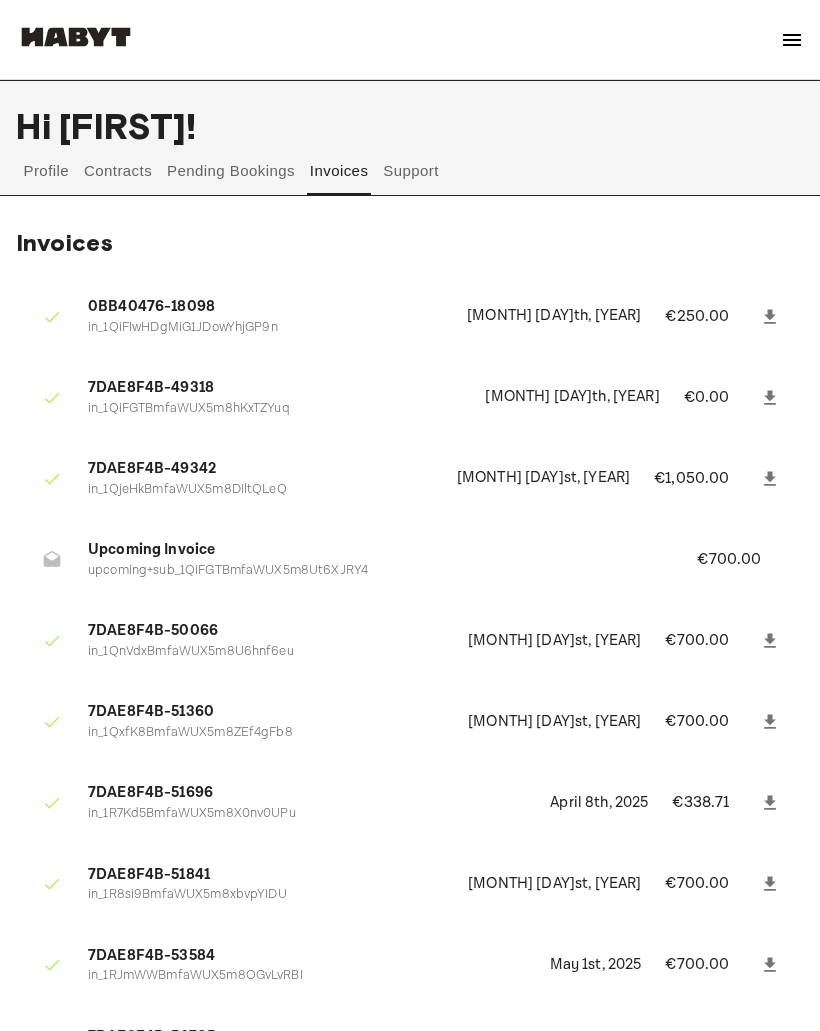 click on "Profile" at bounding box center [46, 171] 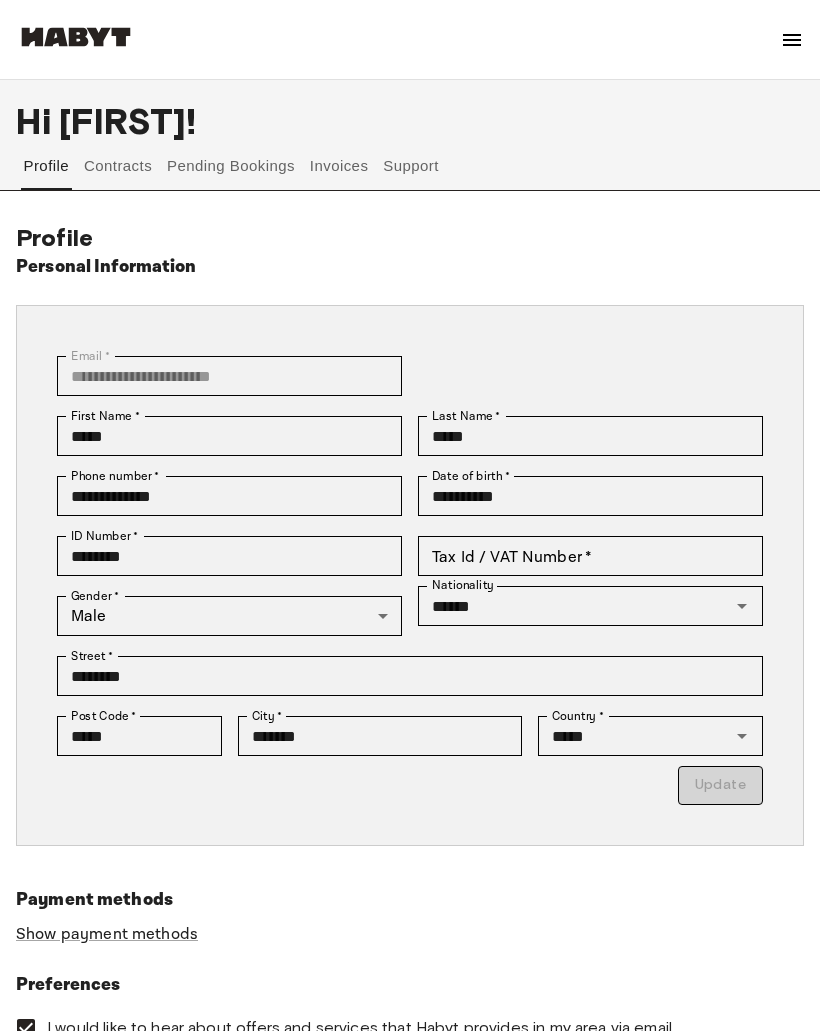 scroll, scrollTop: 0, scrollLeft: 0, axis: both 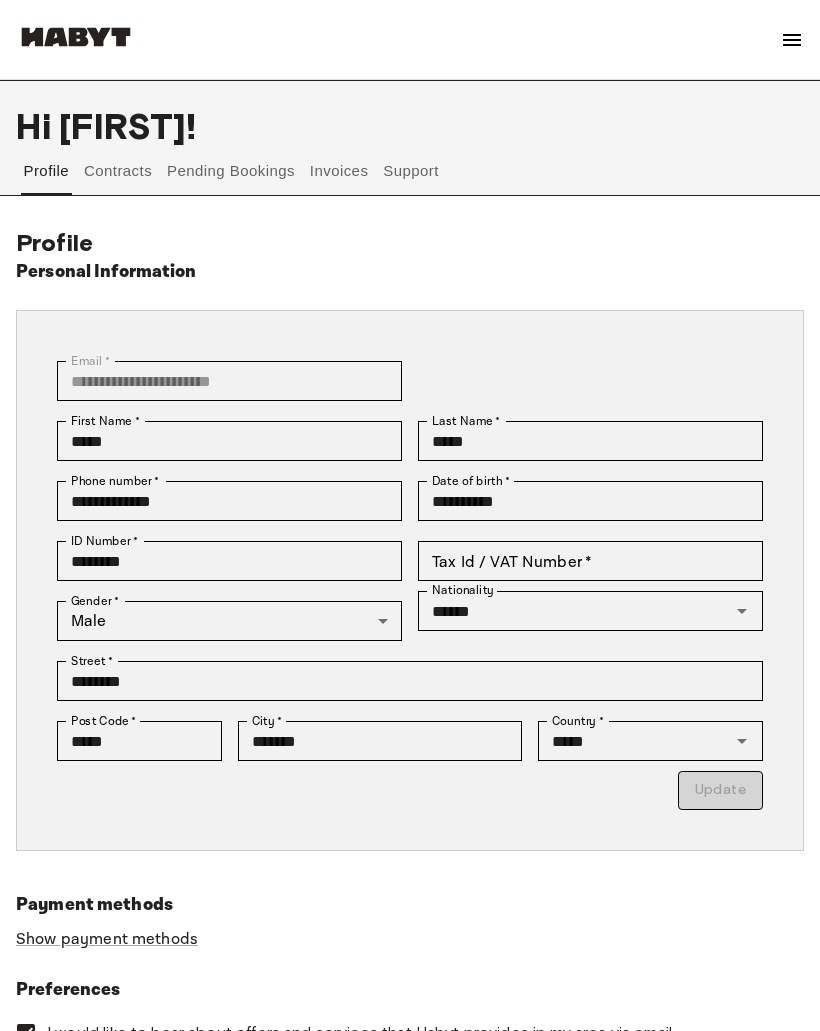 click on "Contracts" at bounding box center (118, 171) 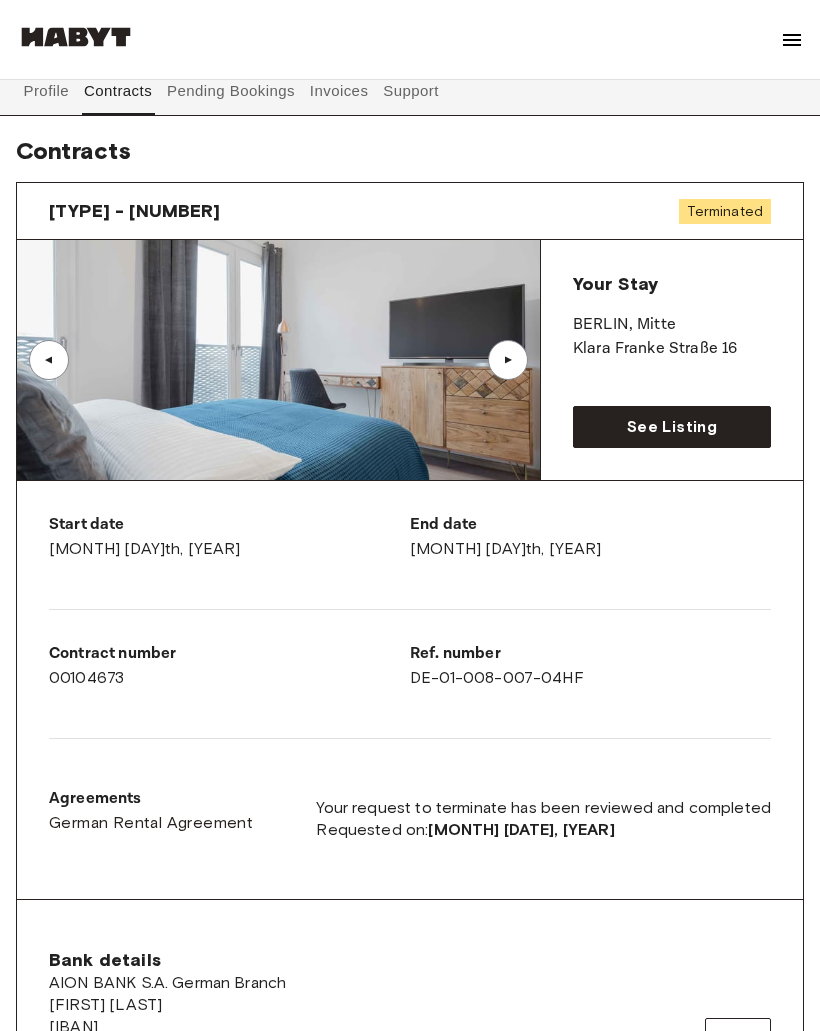 scroll, scrollTop: 0, scrollLeft: 0, axis: both 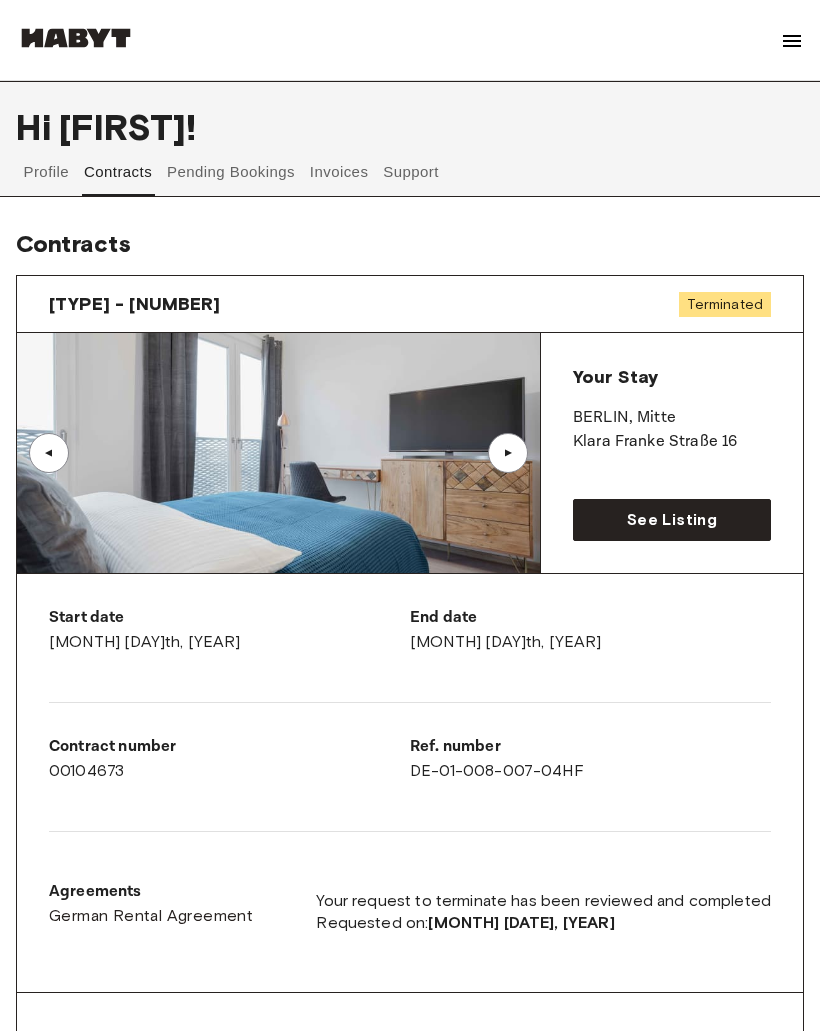 click on "Pending Bookings" at bounding box center [231, 171] 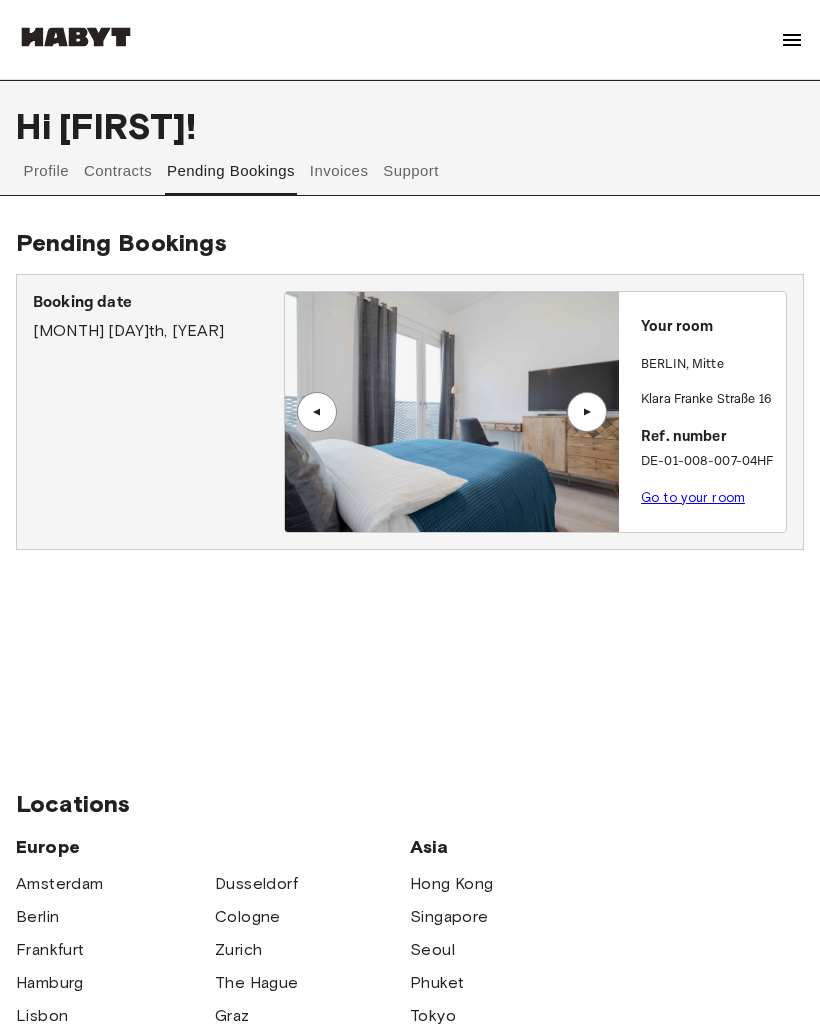 click on "Invoices" at bounding box center (338, 171) 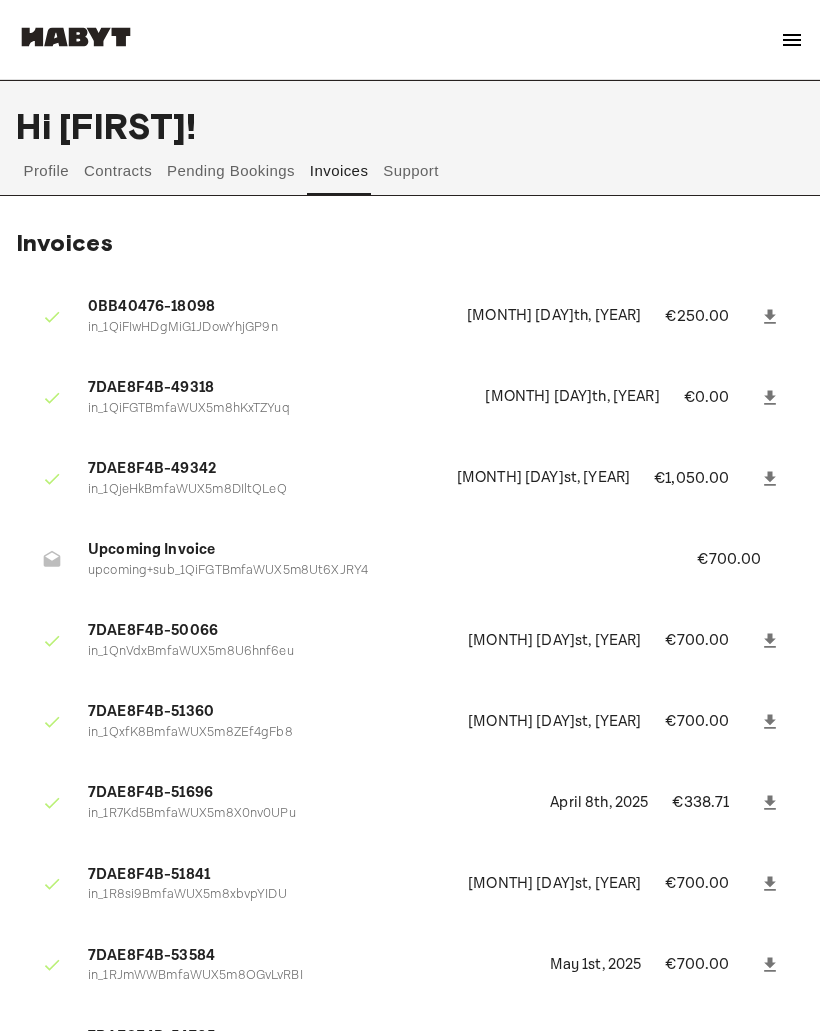 click on "Support" at bounding box center [411, 171] 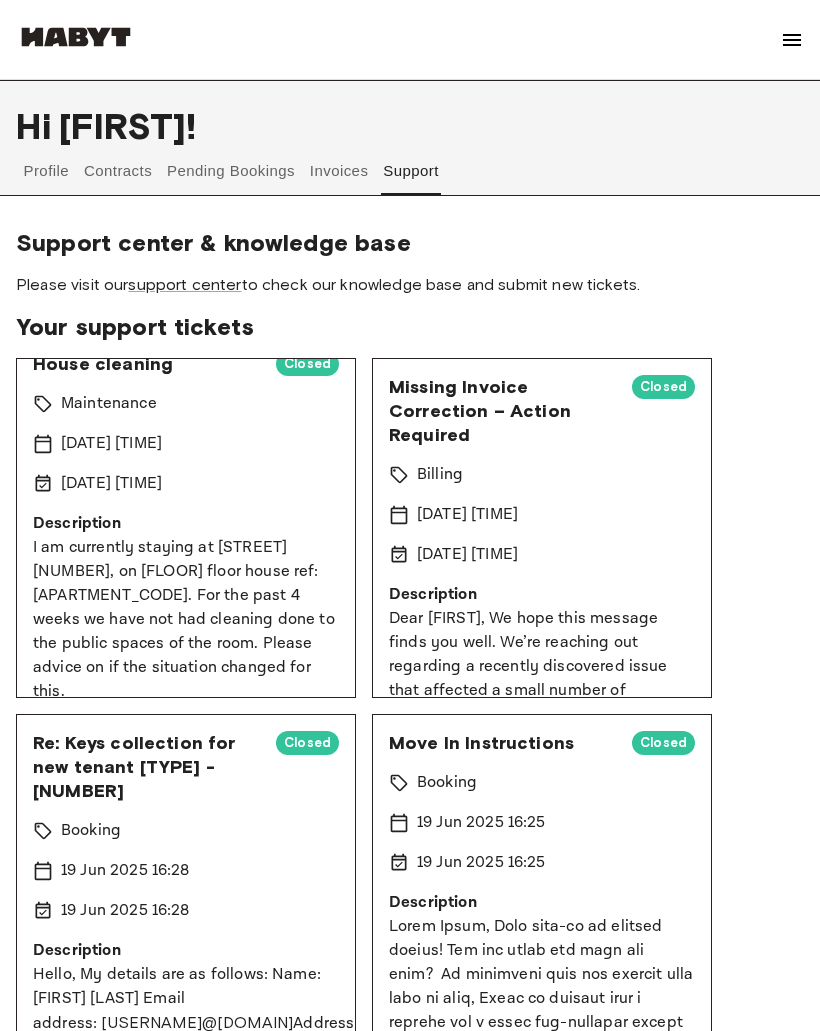 scroll, scrollTop: 22, scrollLeft: 0, axis: vertical 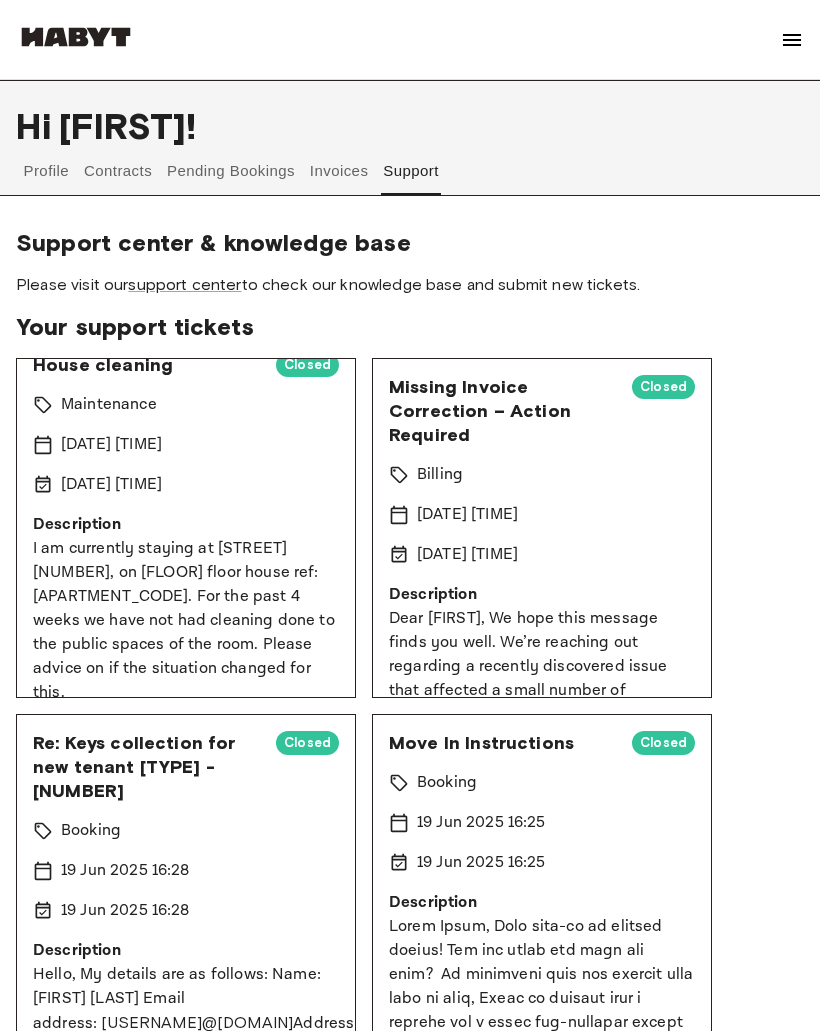 click on "Profile" at bounding box center [46, 171] 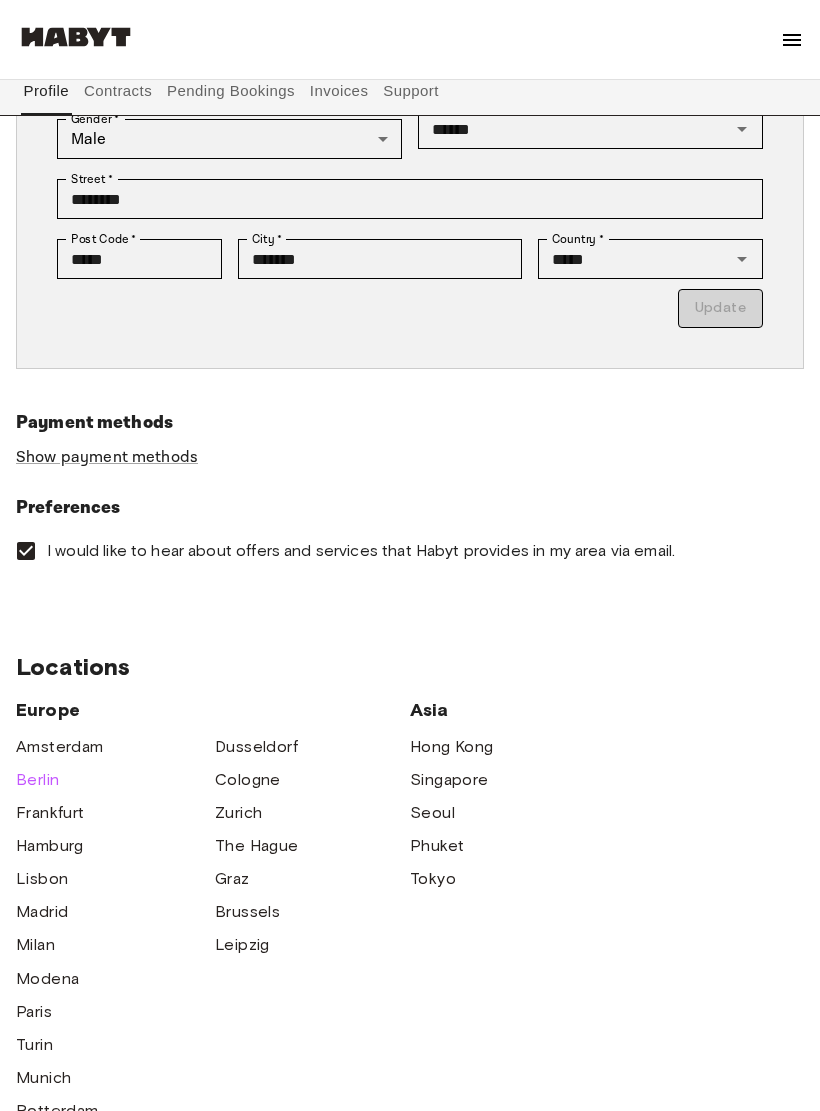 click on "Berlin" at bounding box center [37, 780] 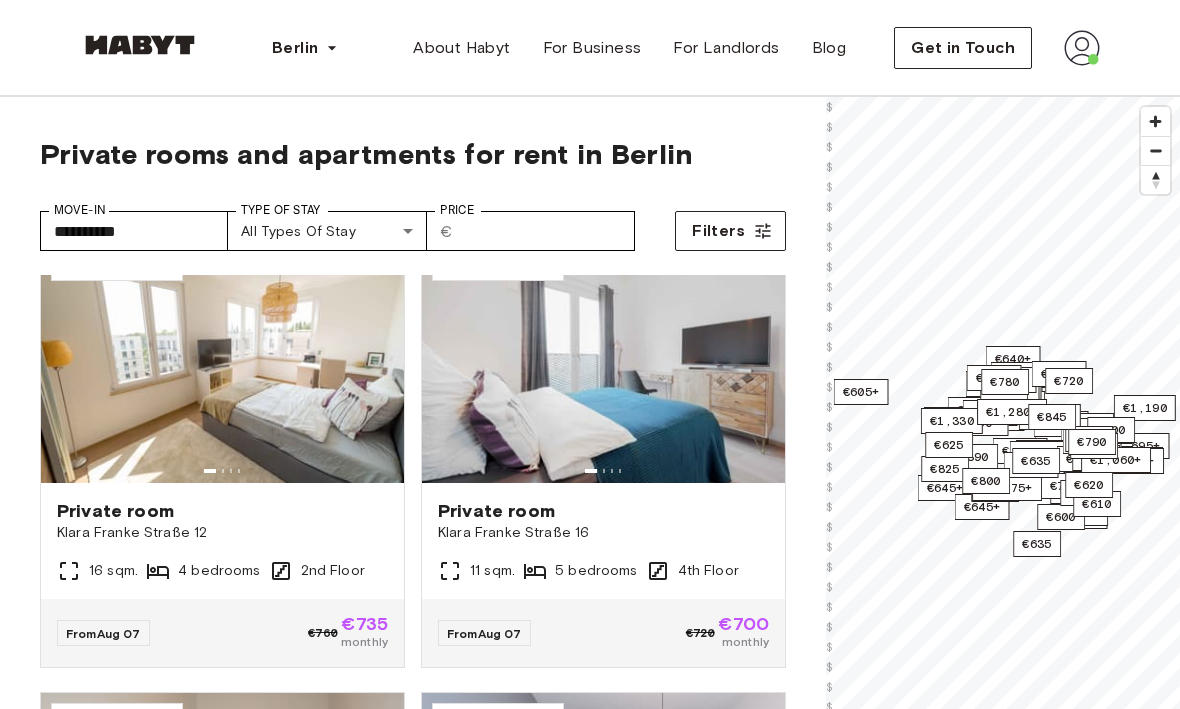 scroll, scrollTop: 3632, scrollLeft: 0, axis: vertical 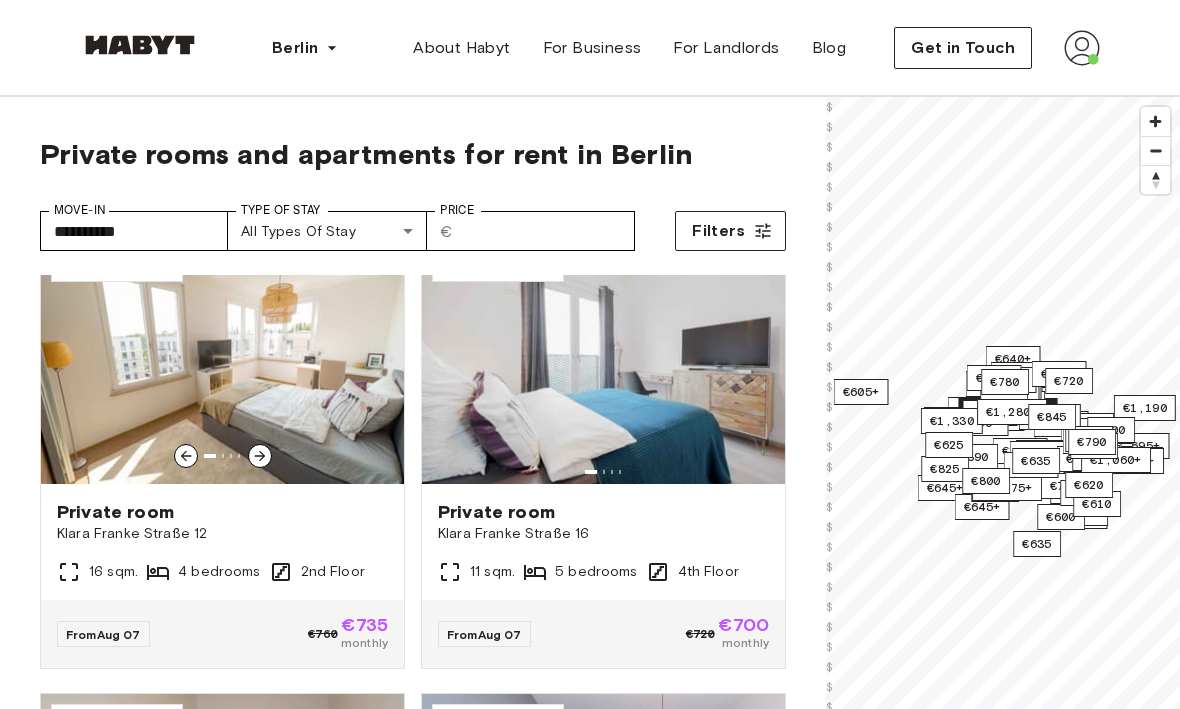 click on "Private room" at bounding box center [222, 512] 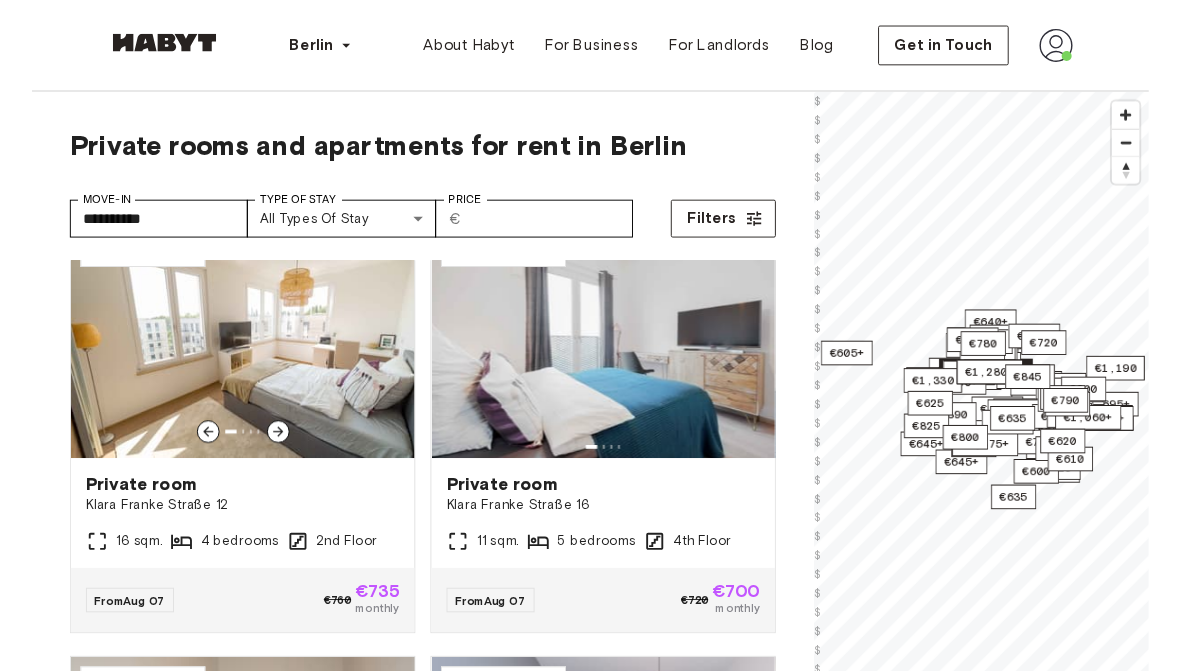 scroll, scrollTop: 38, scrollLeft: 0, axis: vertical 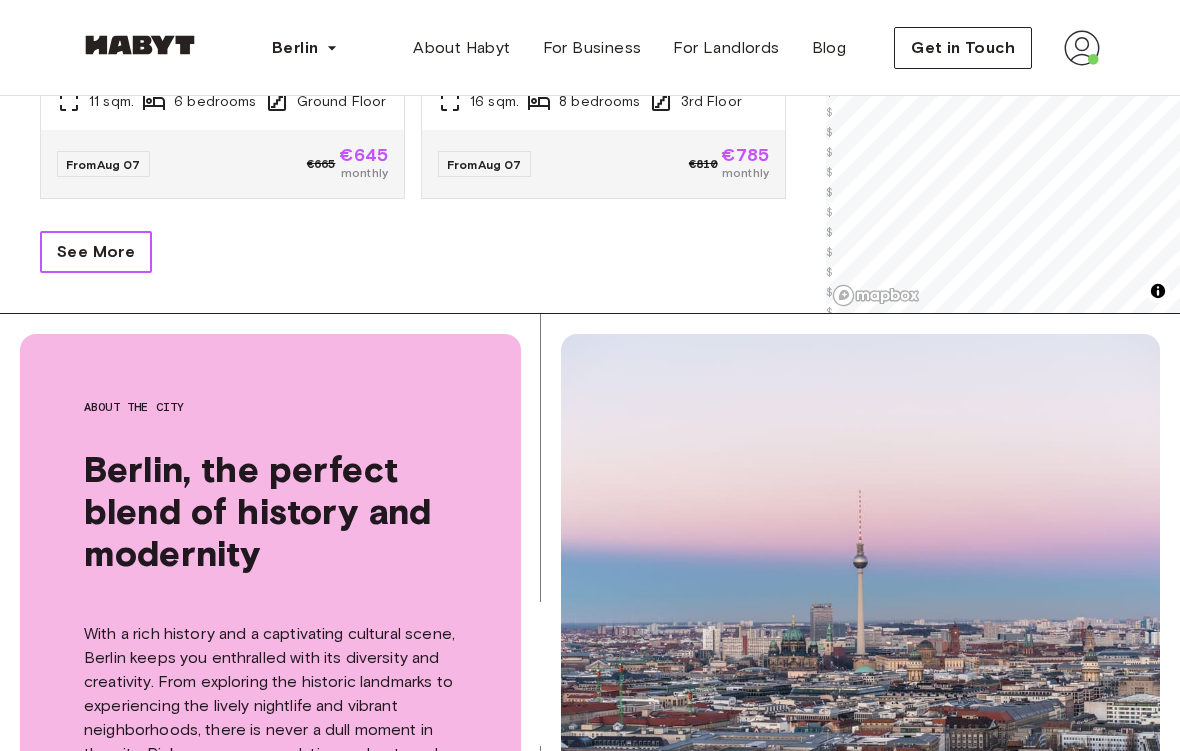 click on "See More" at bounding box center (96, 252) 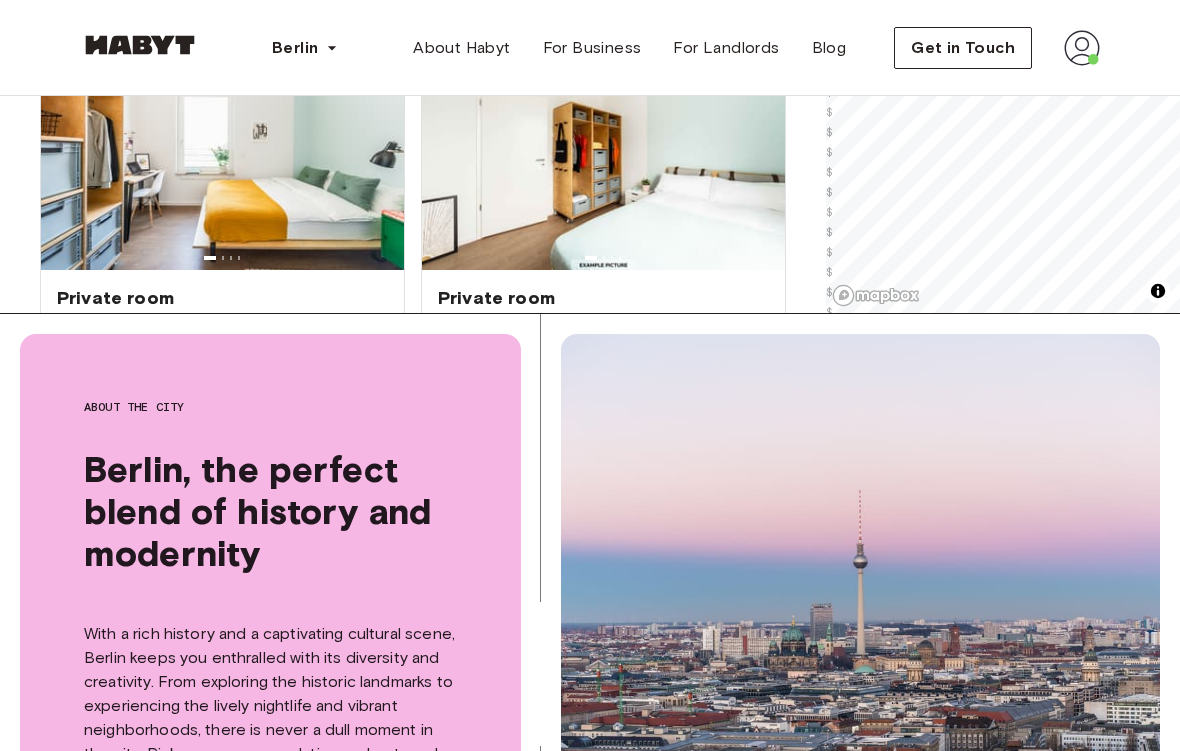 scroll, scrollTop: 4484, scrollLeft: 0, axis: vertical 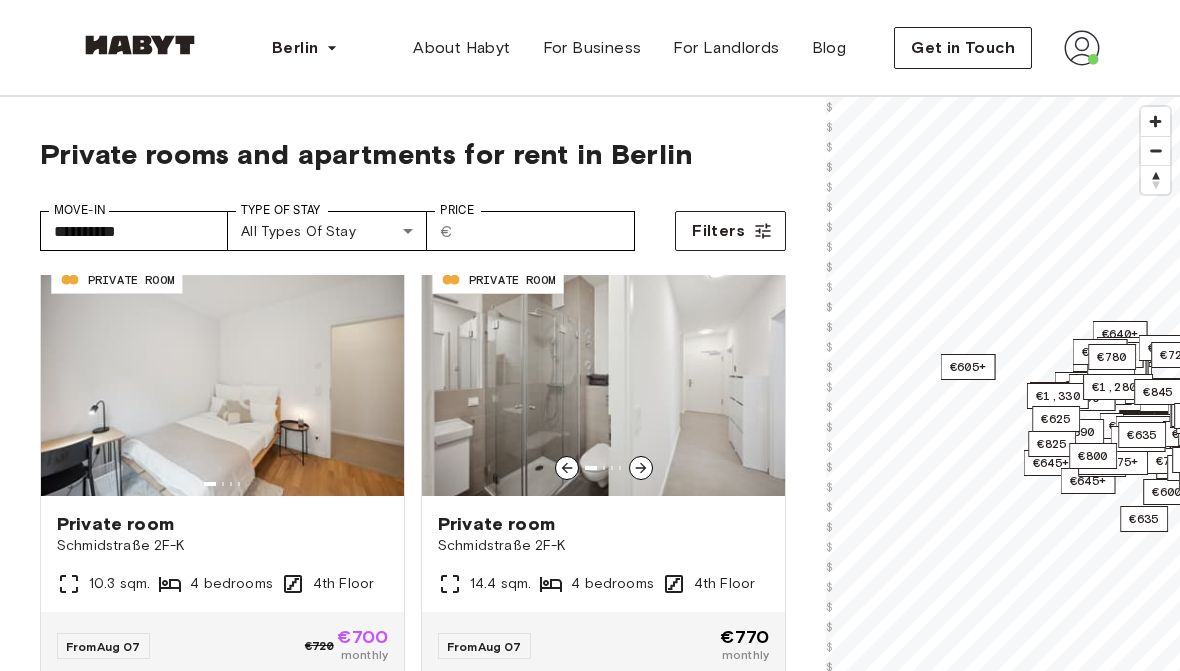 click at bounding box center (603, 376) 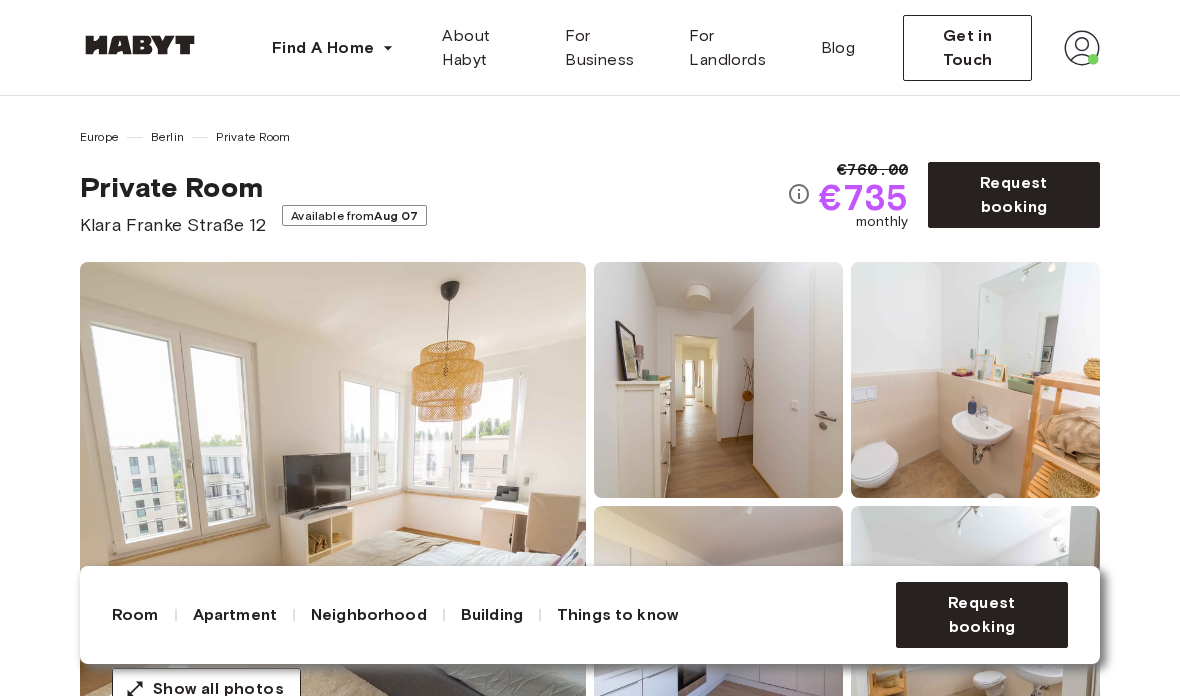 scroll, scrollTop: 0, scrollLeft: 0, axis: both 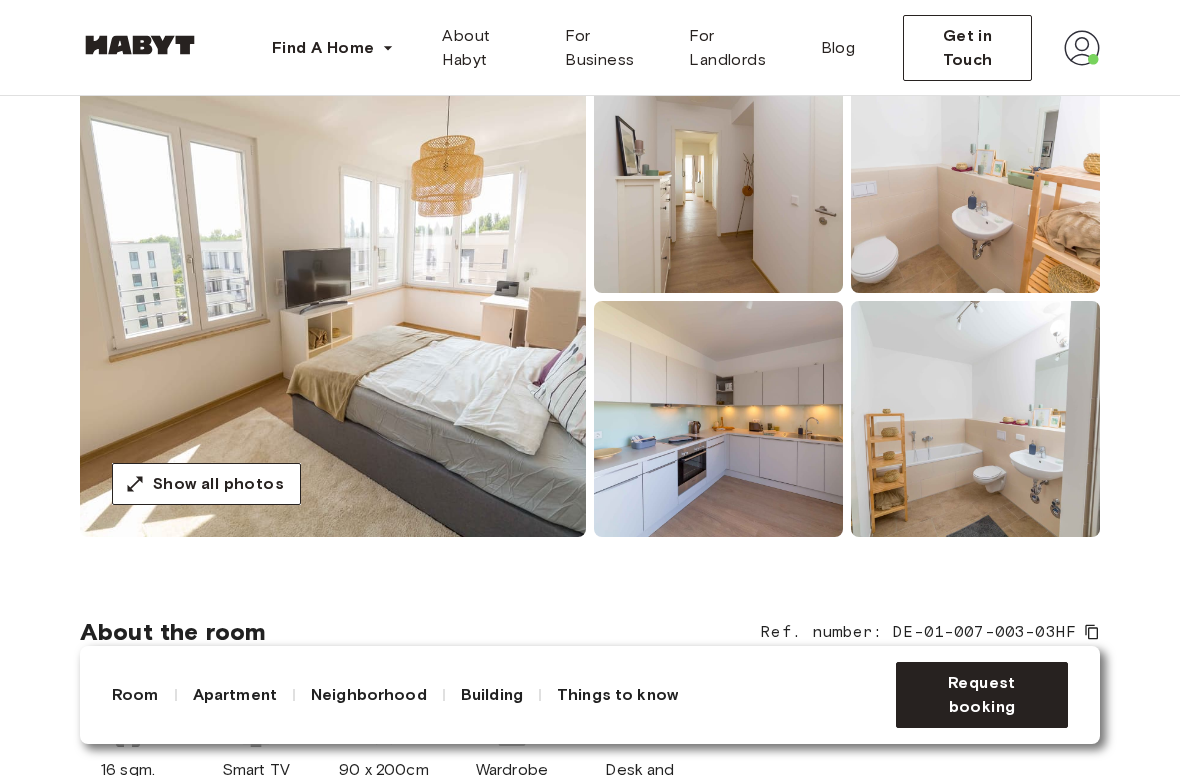 click at bounding box center [333, 297] 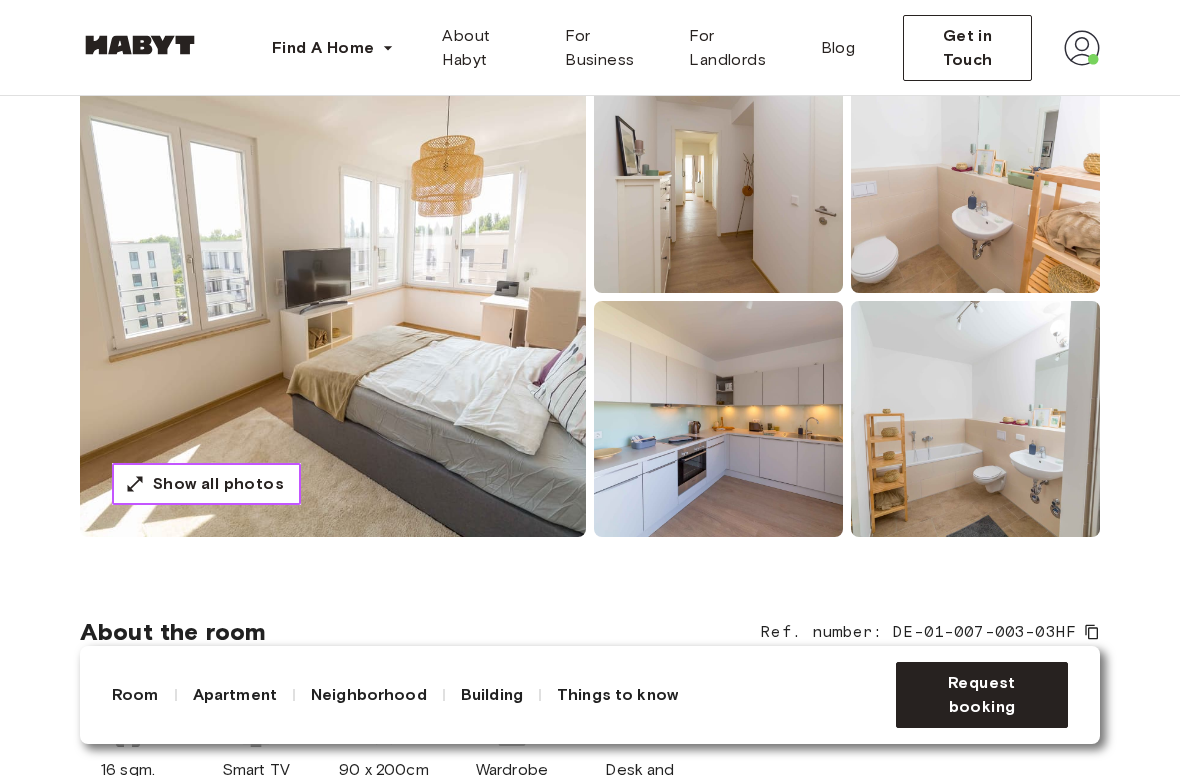 click on "Show all photos" at bounding box center (218, 484) 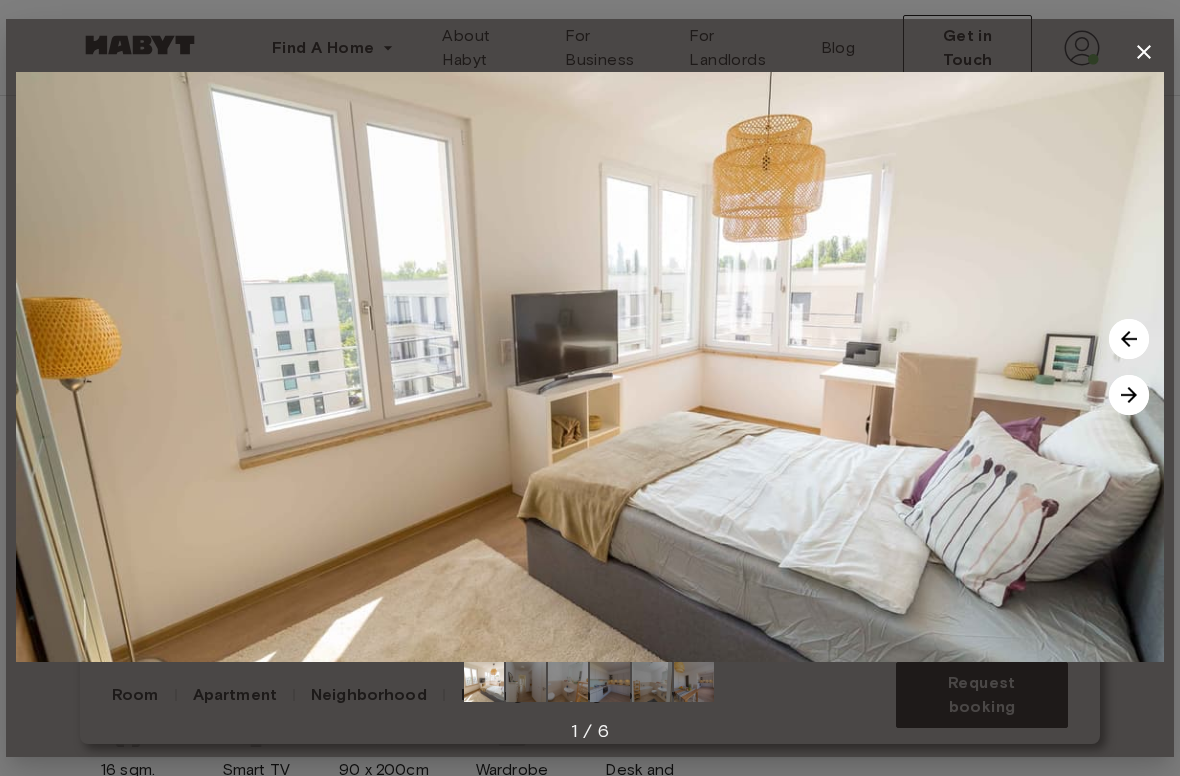 click at bounding box center [1129, 395] 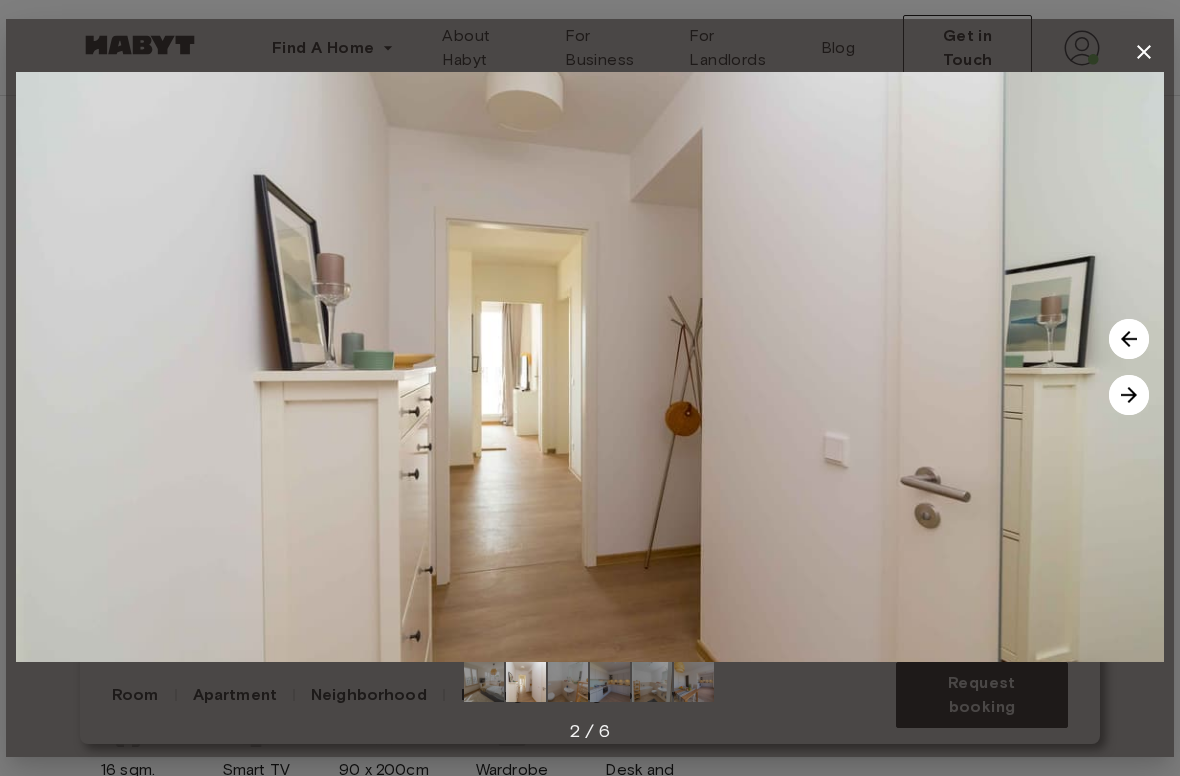 click at bounding box center [1129, 395] 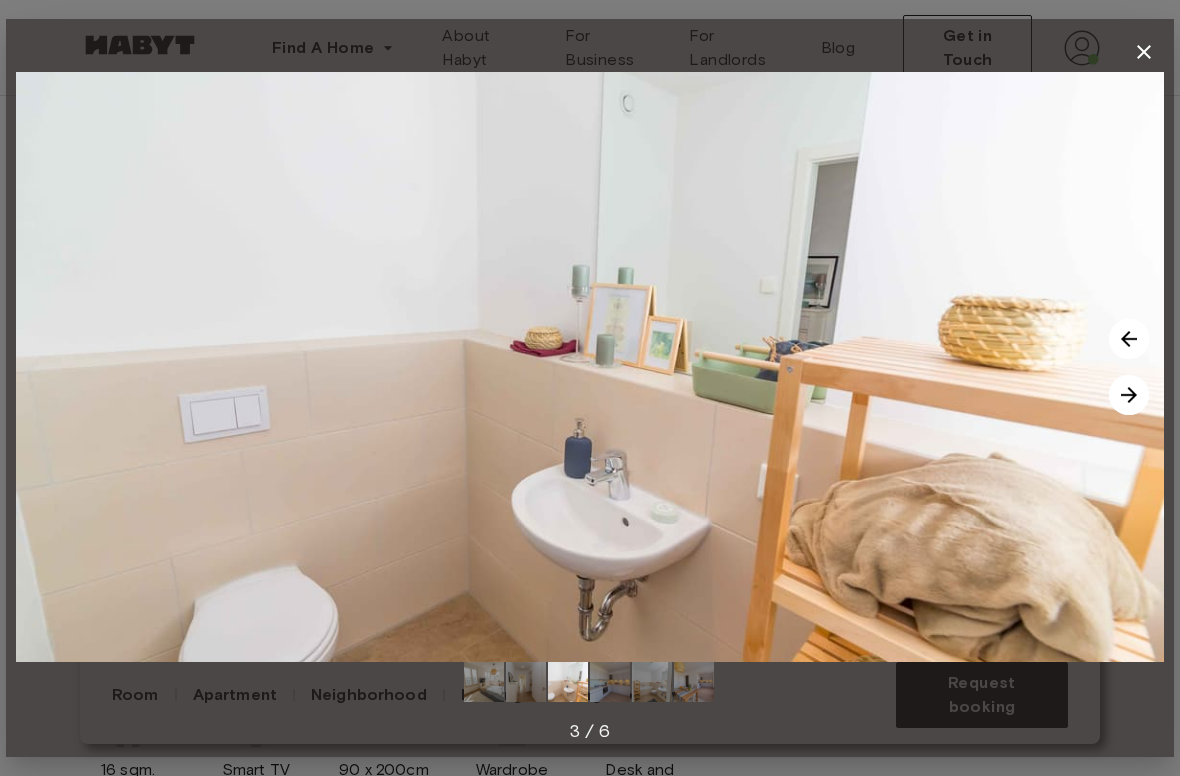 click at bounding box center (590, 367) 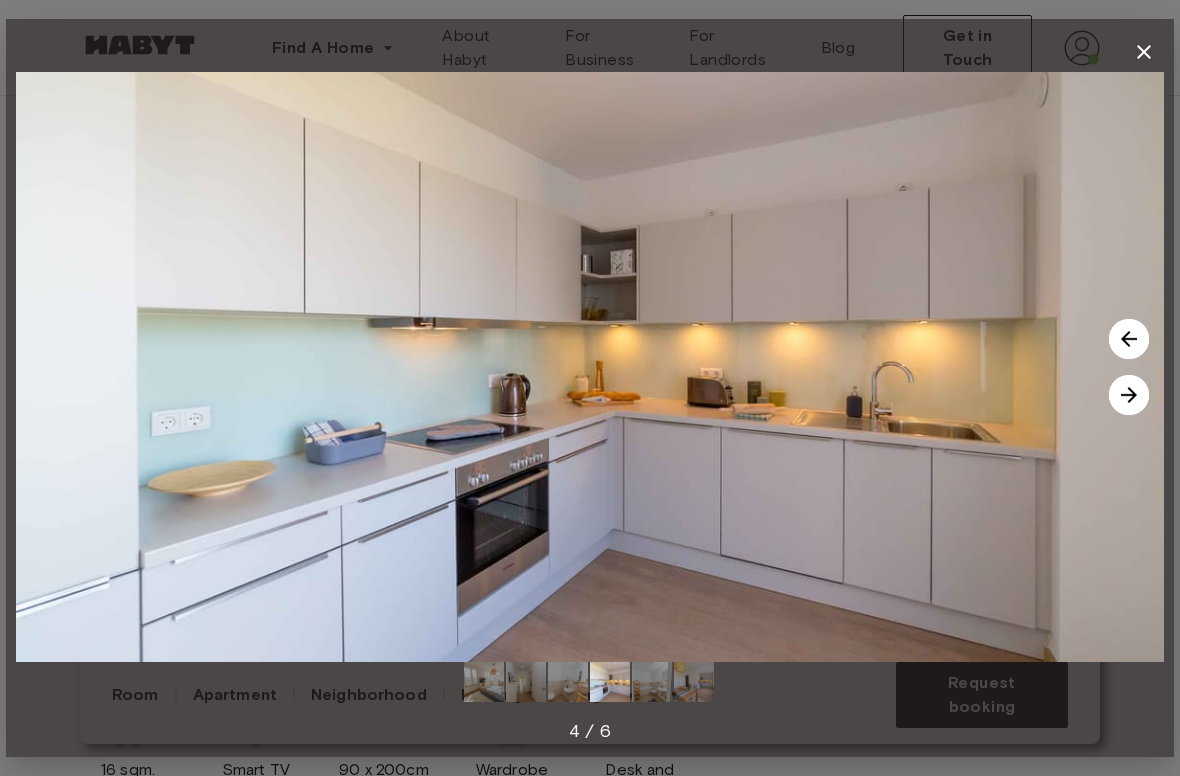 click at bounding box center [1129, 395] 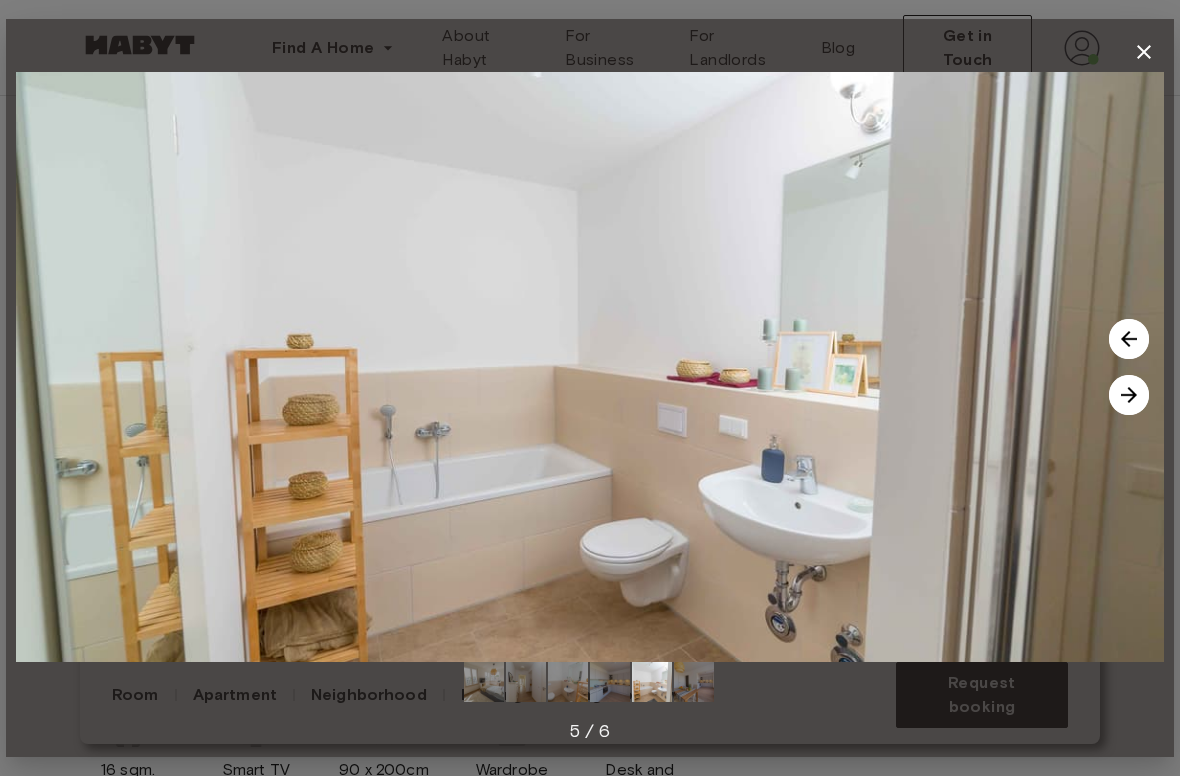 click at bounding box center (1129, 395) 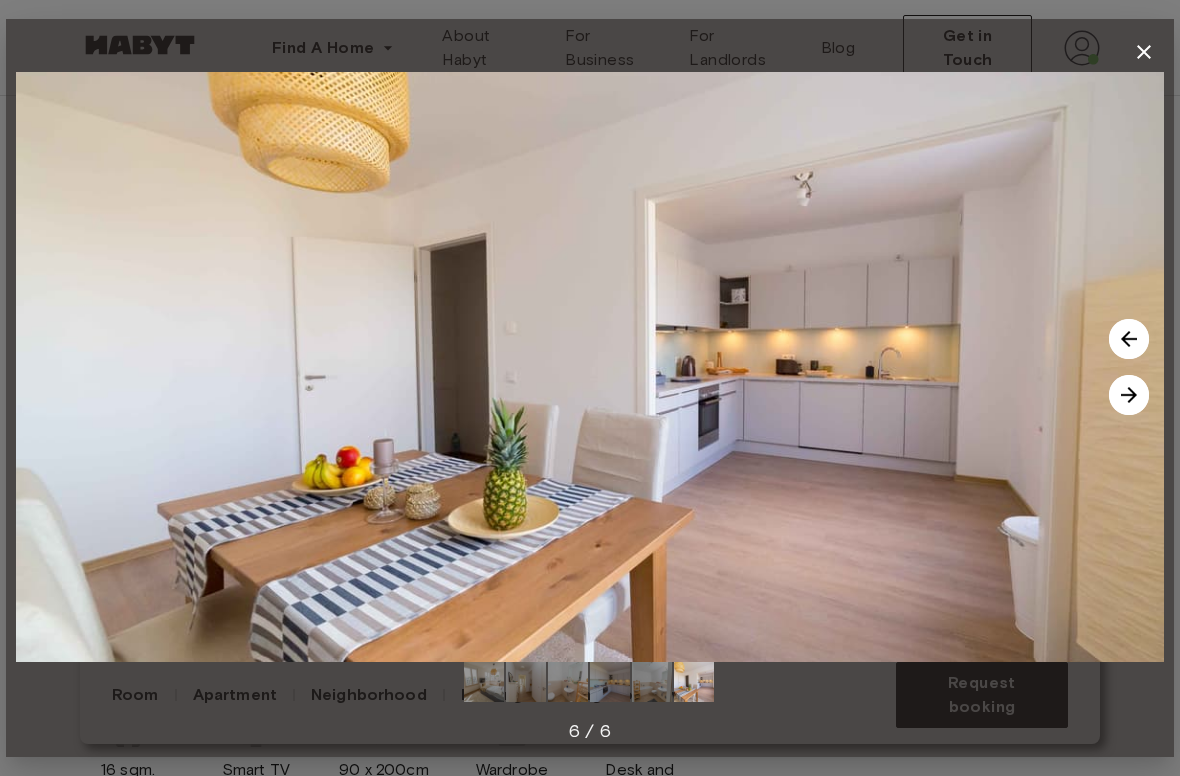 click at bounding box center [1129, 395] 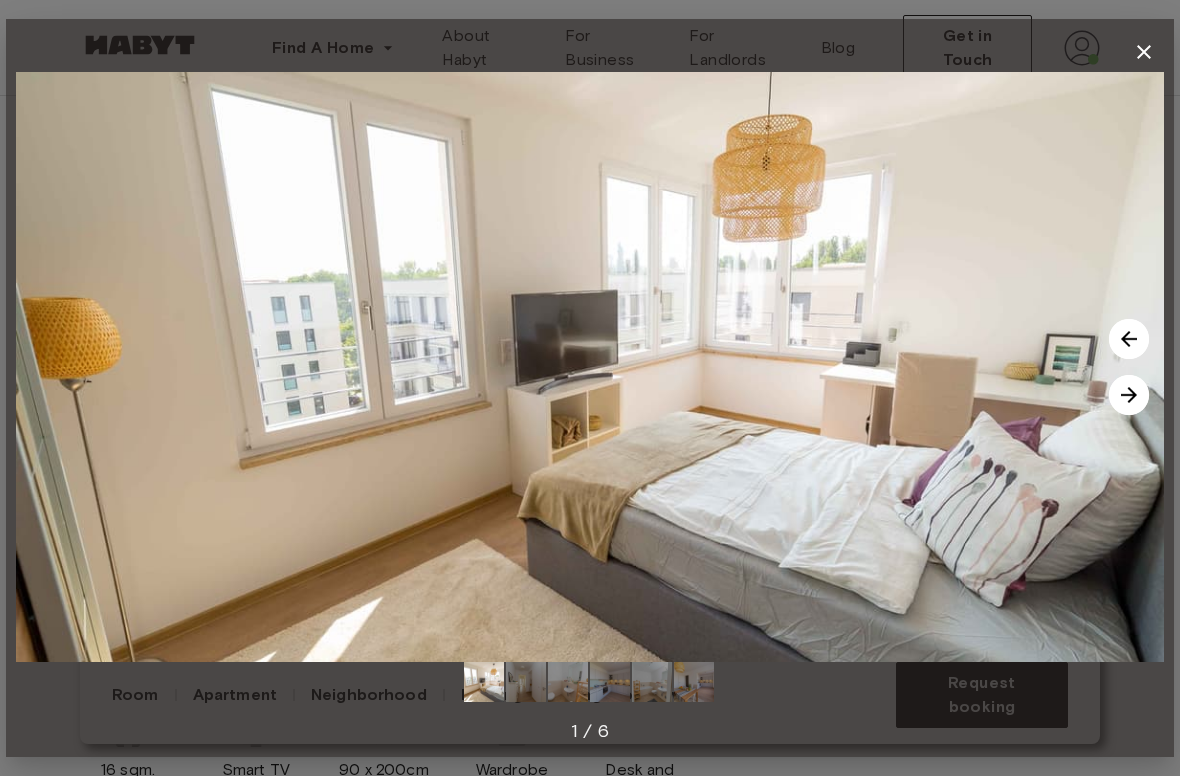 click at bounding box center [1129, 395] 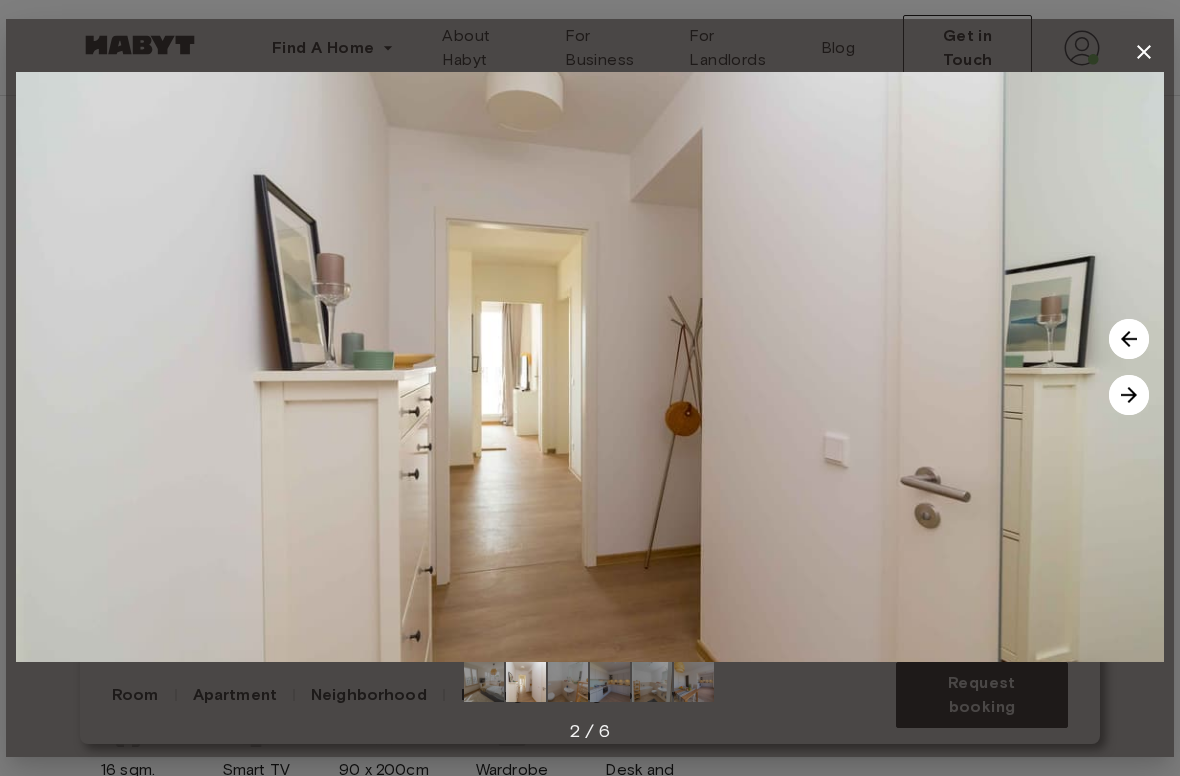 click 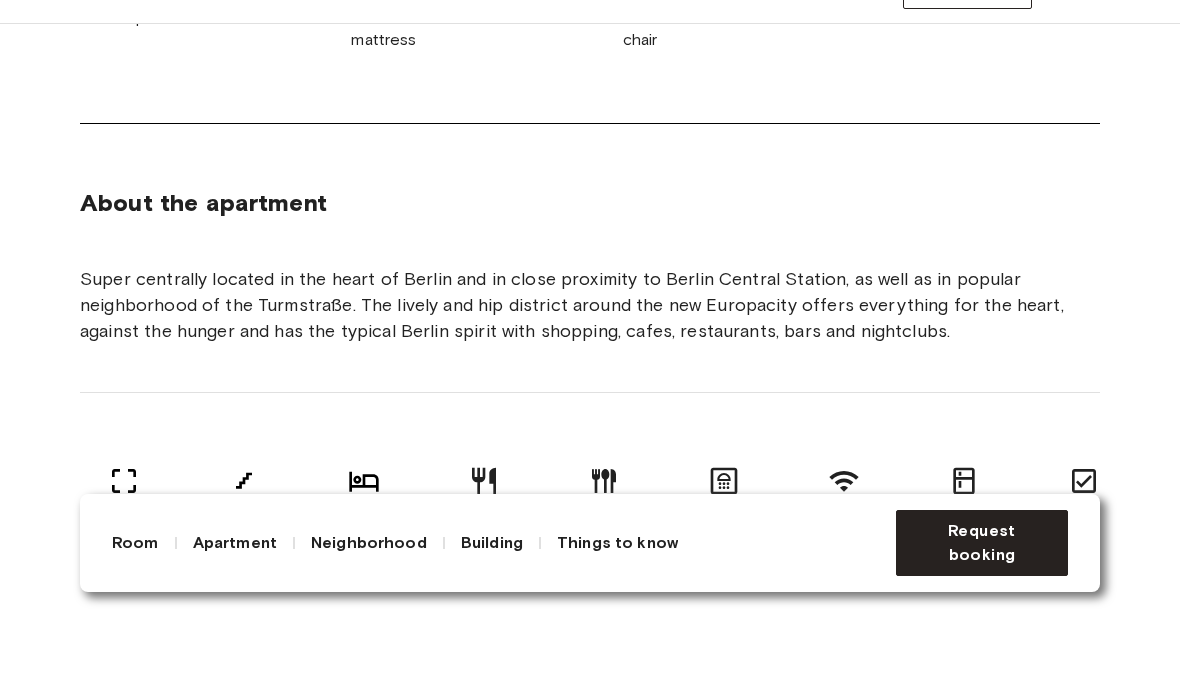 scroll, scrollTop: 957, scrollLeft: 0, axis: vertical 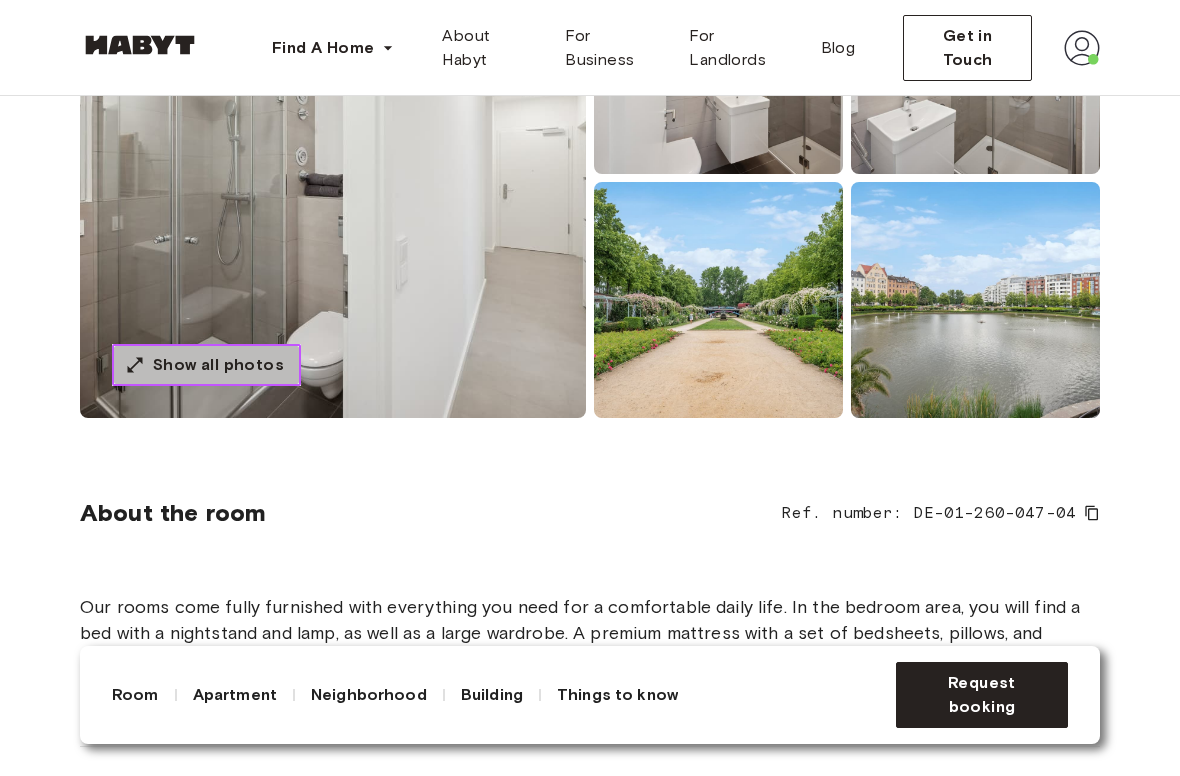 click on "Show all photos" at bounding box center (218, 365) 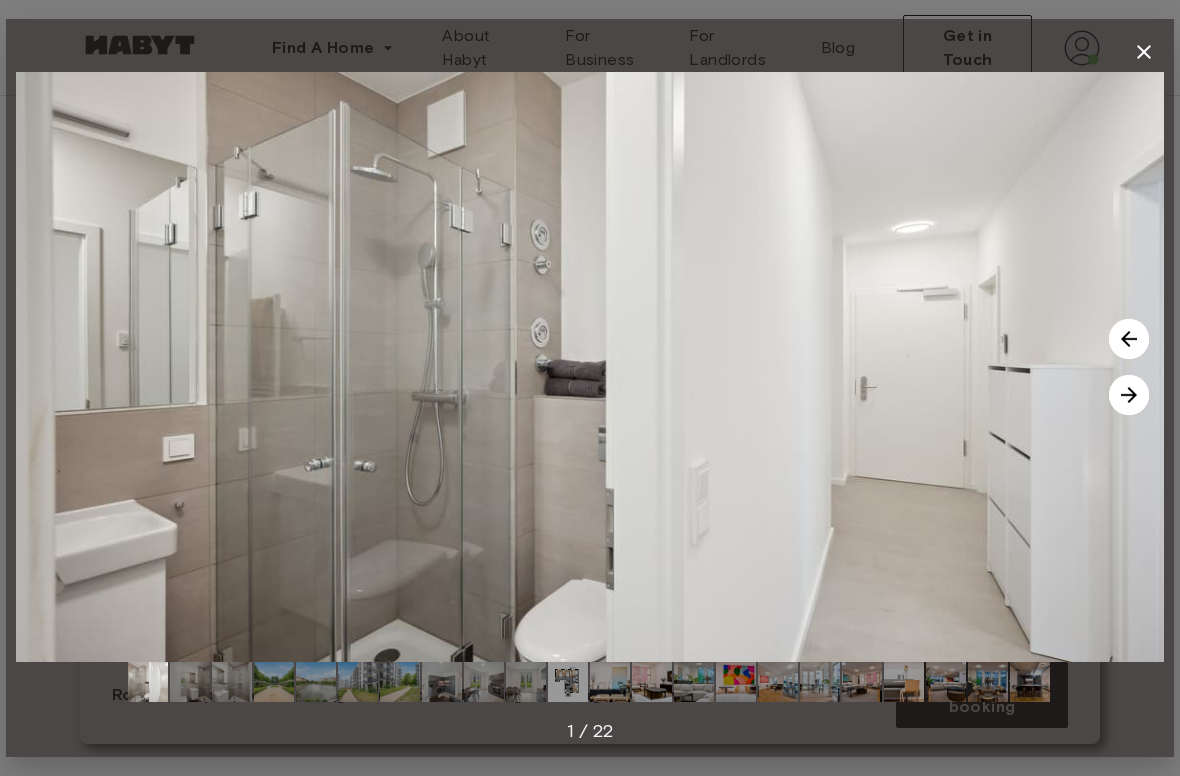 click at bounding box center (1129, 395) 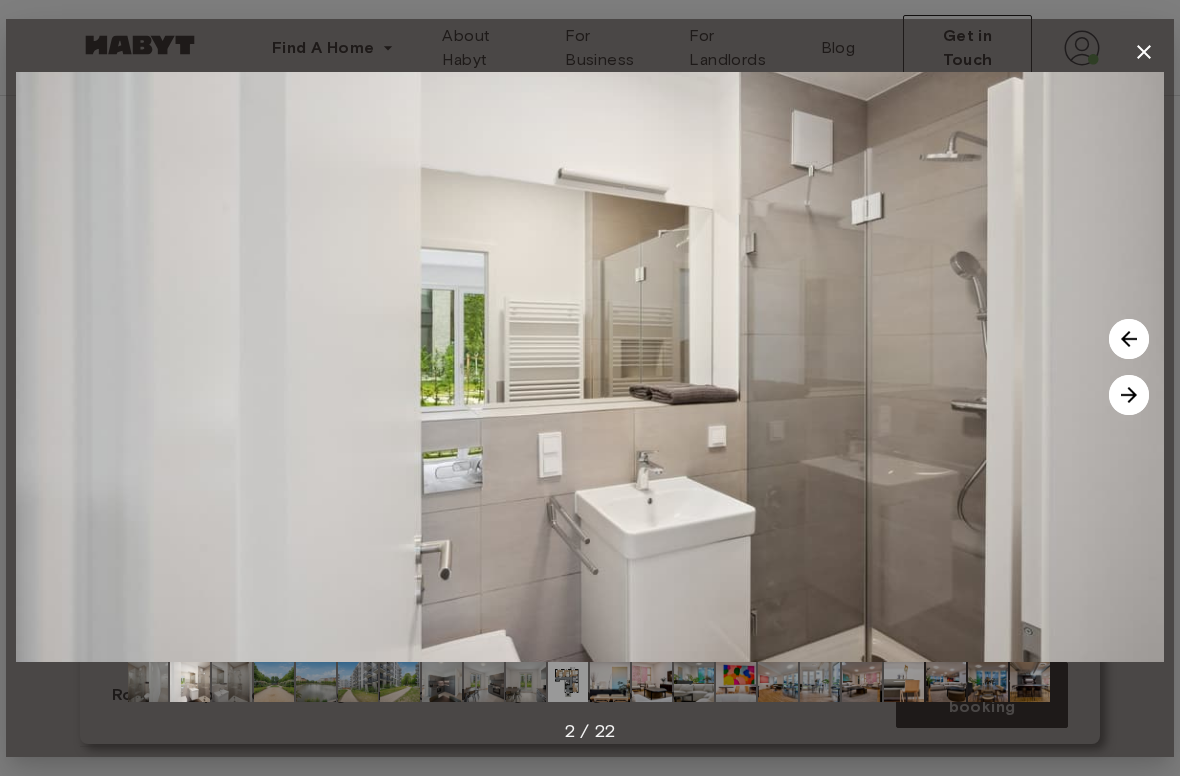click at bounding box center (590, 367) 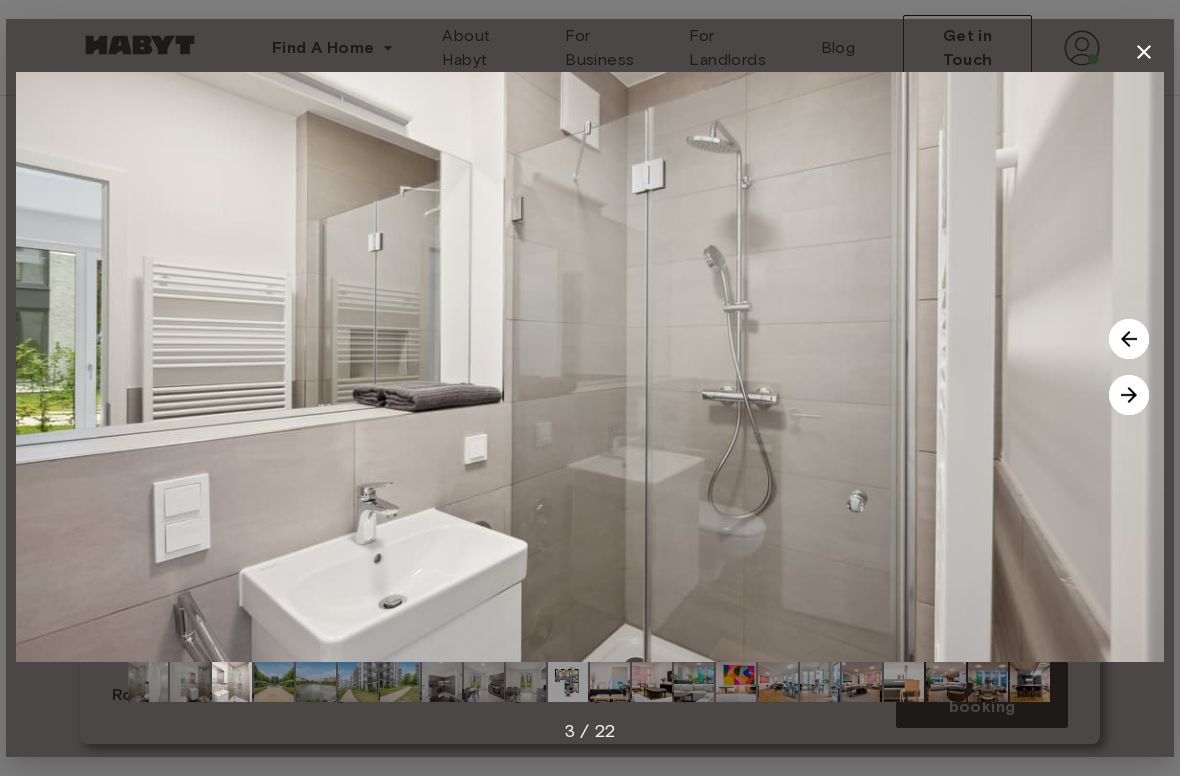 click at bounding box center [590, 367] 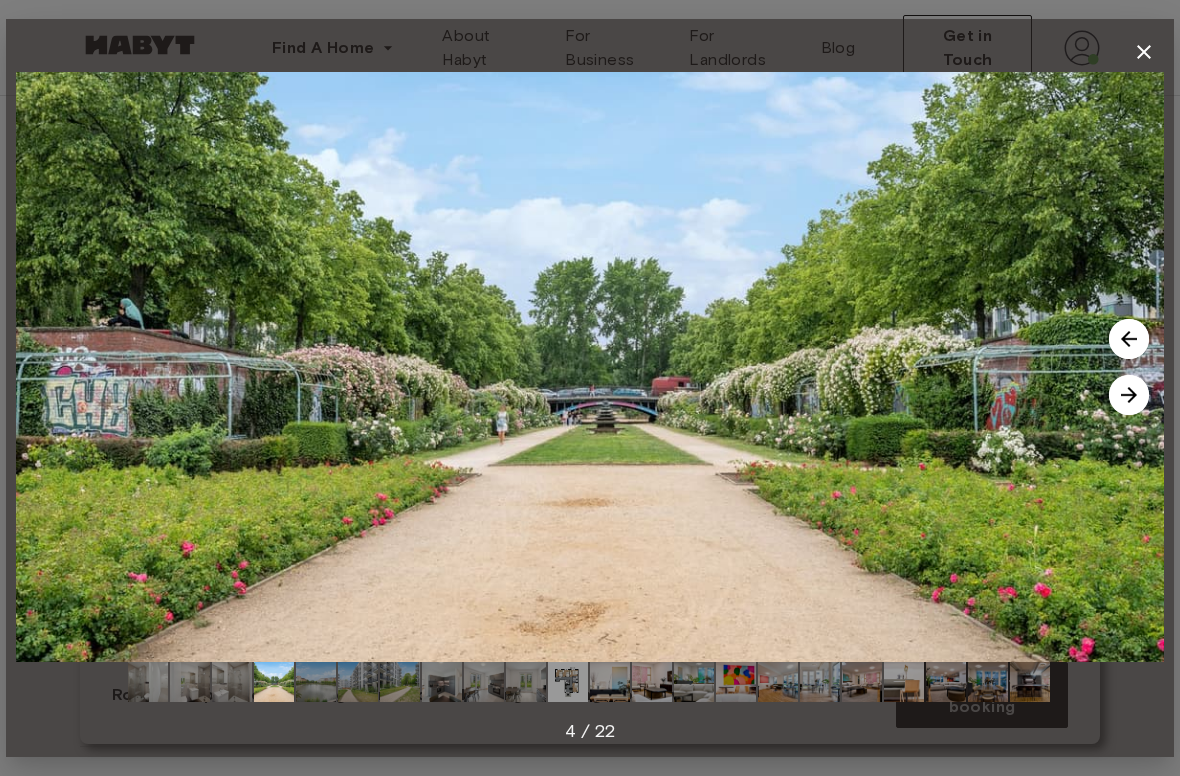 click at bounding box center [1129, 395] 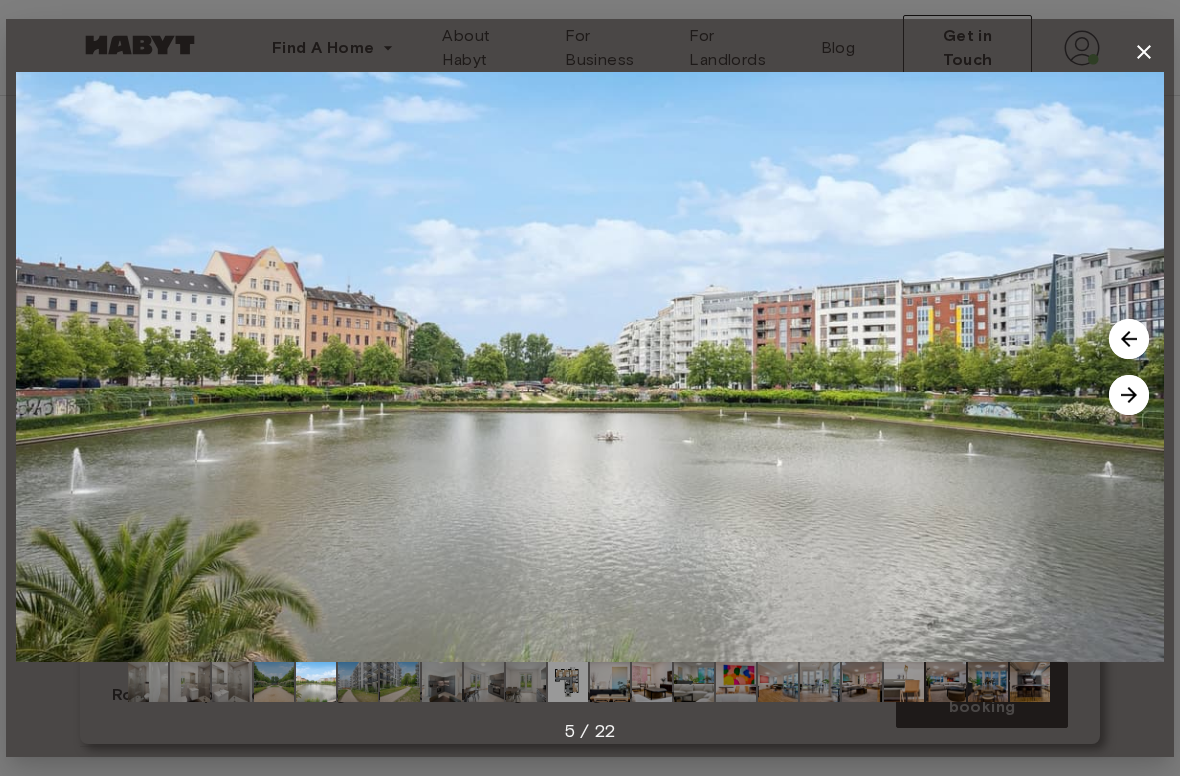 click at bounding box center [590, 367] 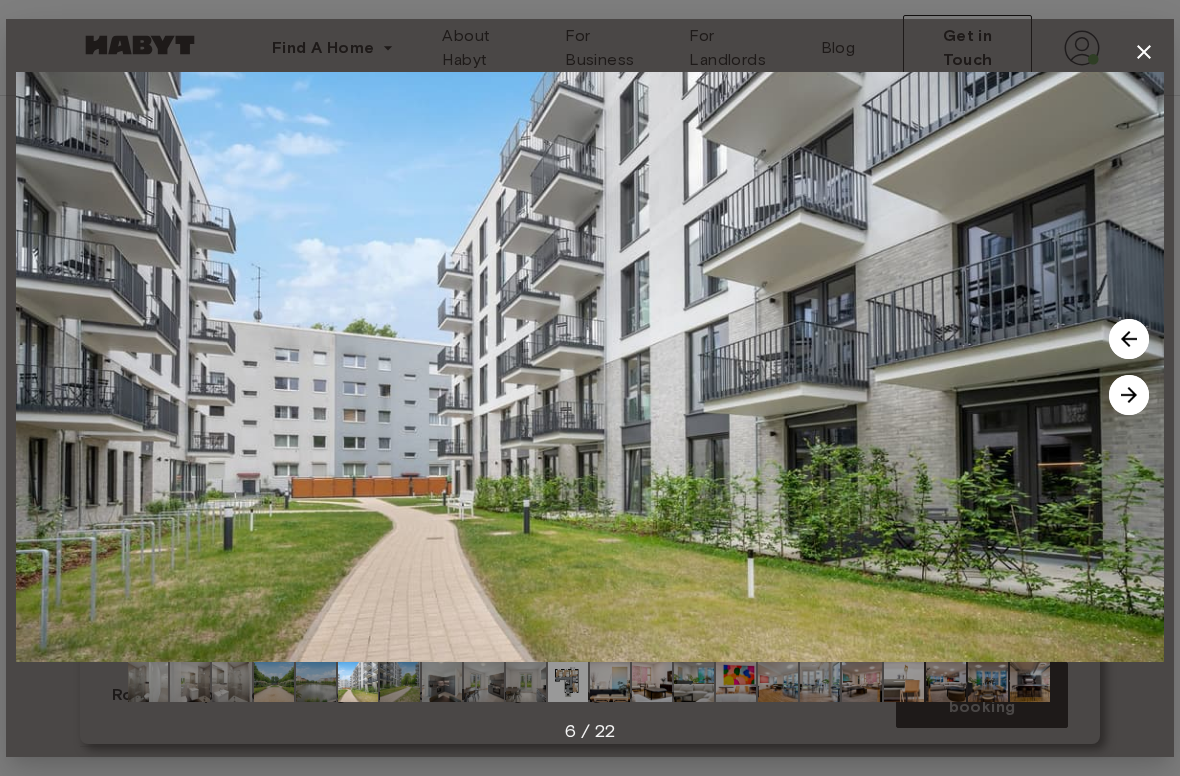 click at bounding box center (590, 367) 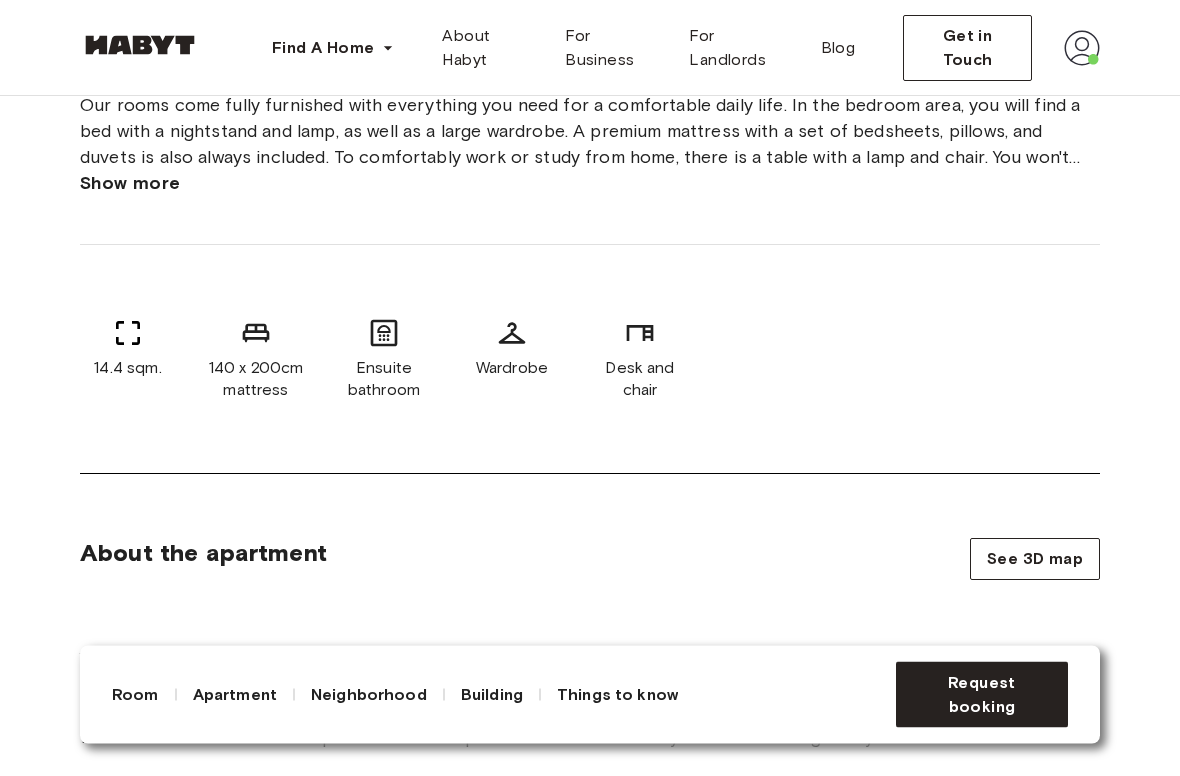 scroll, scrollTop: 827, scrollLeft: 0, axis: vertical 